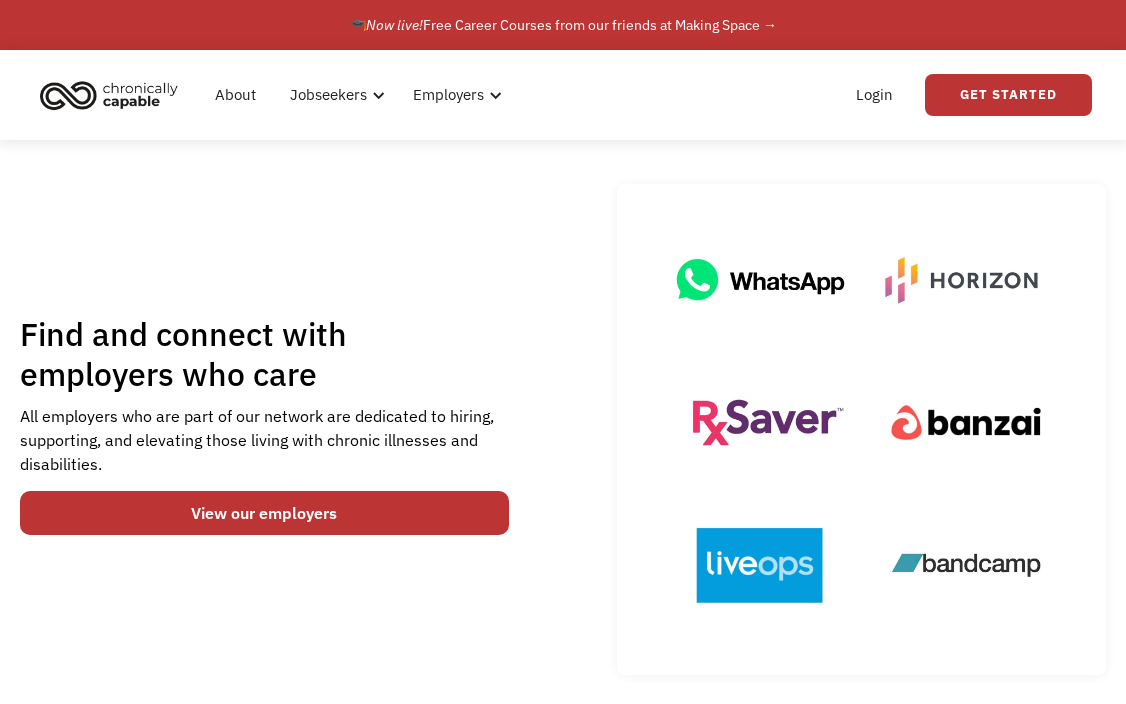 scroll, scrollTop: 0, scrollLeft: 0, axis: both 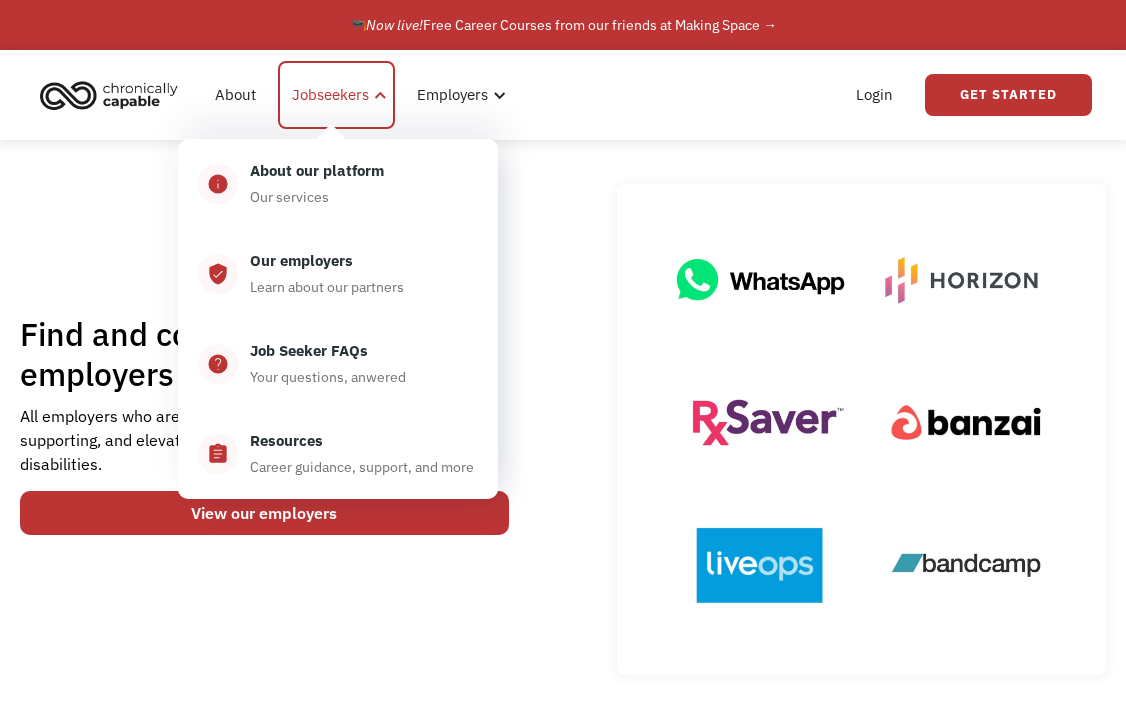 click on "Jobseekers" at bounding box center (336, 95) 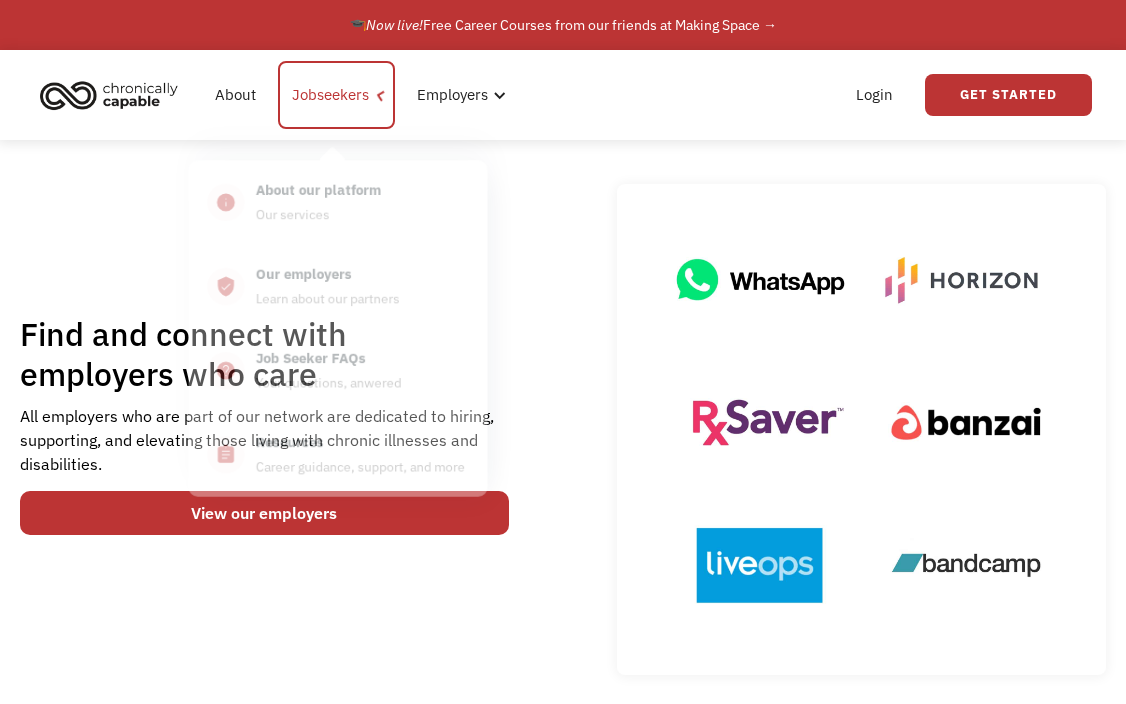 click on "Jobseekers" at bounding box center [330, 95] 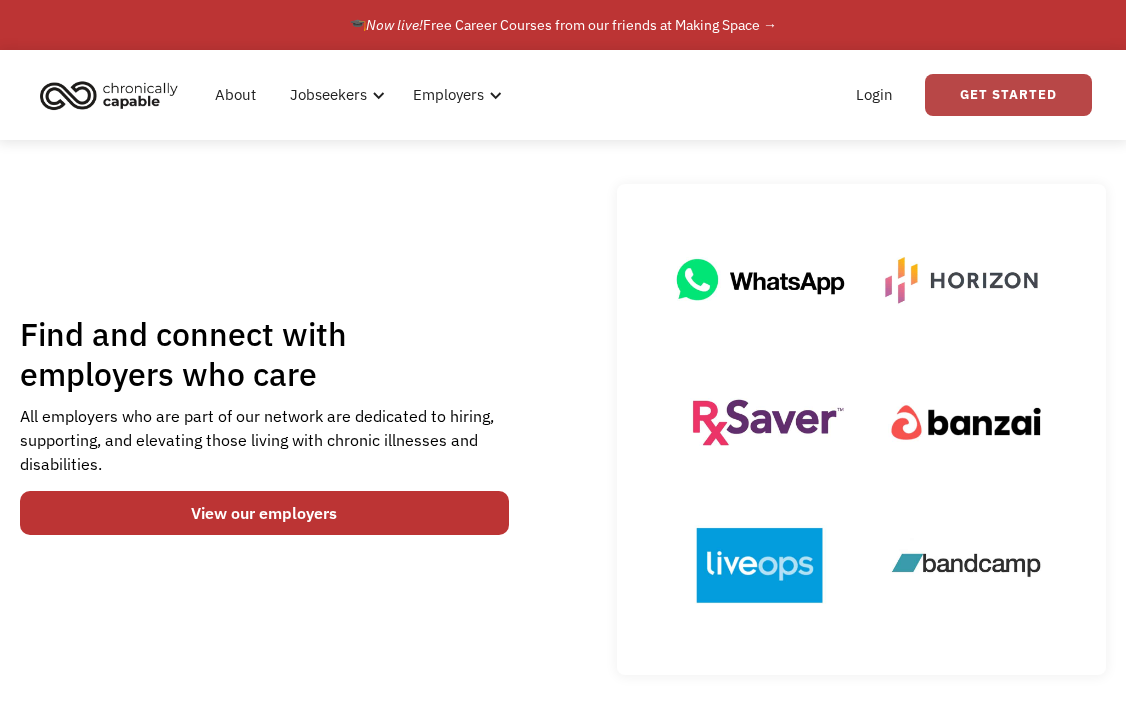 click on "Get Started" at bounding box center [1008, 95] 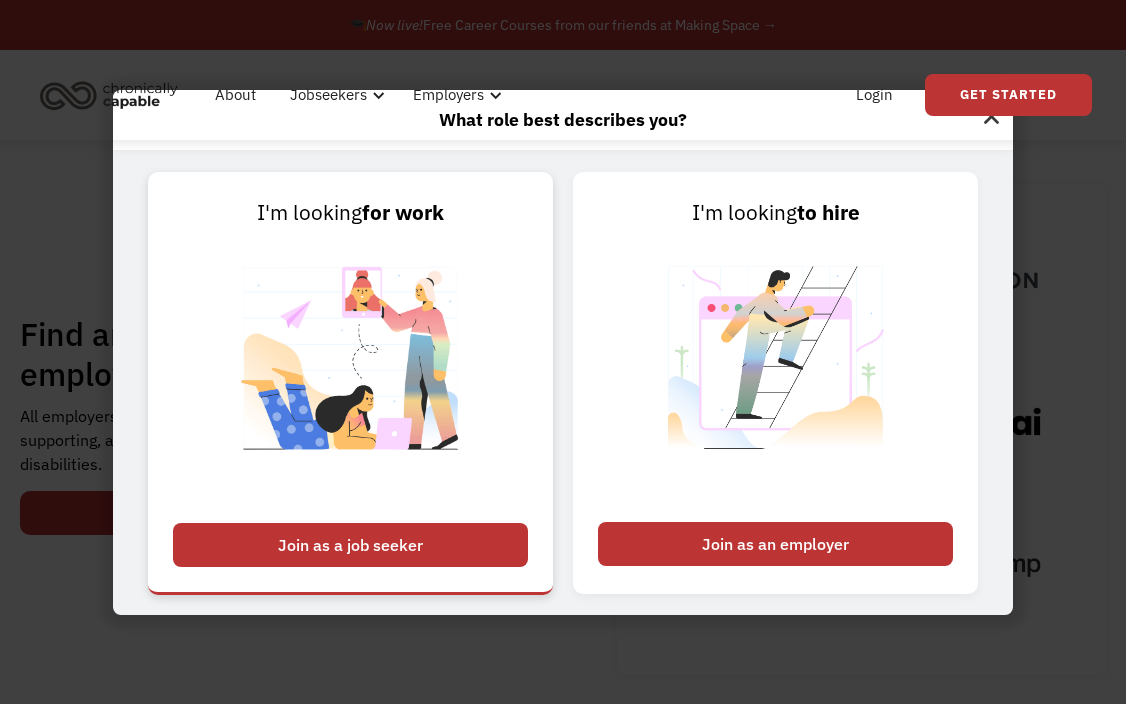 click on "Join as a job seeker" at bounding box center [350, 545] 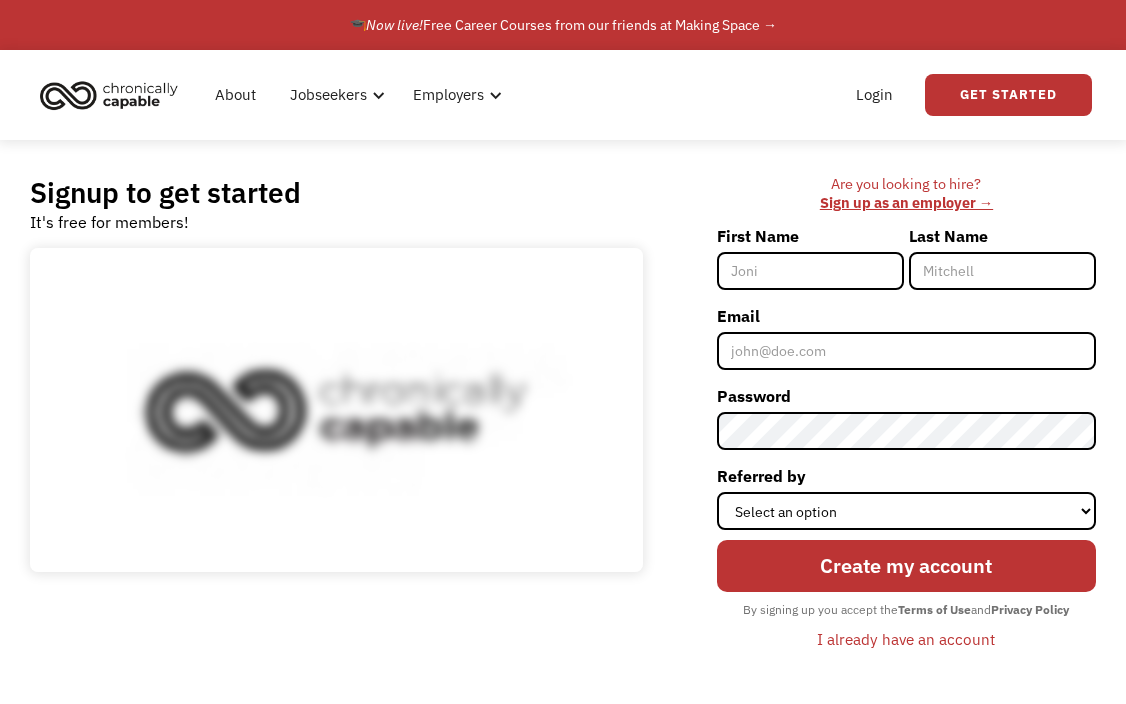 scroll, scrollTop: 0, scrollLeft: 0, axis: both 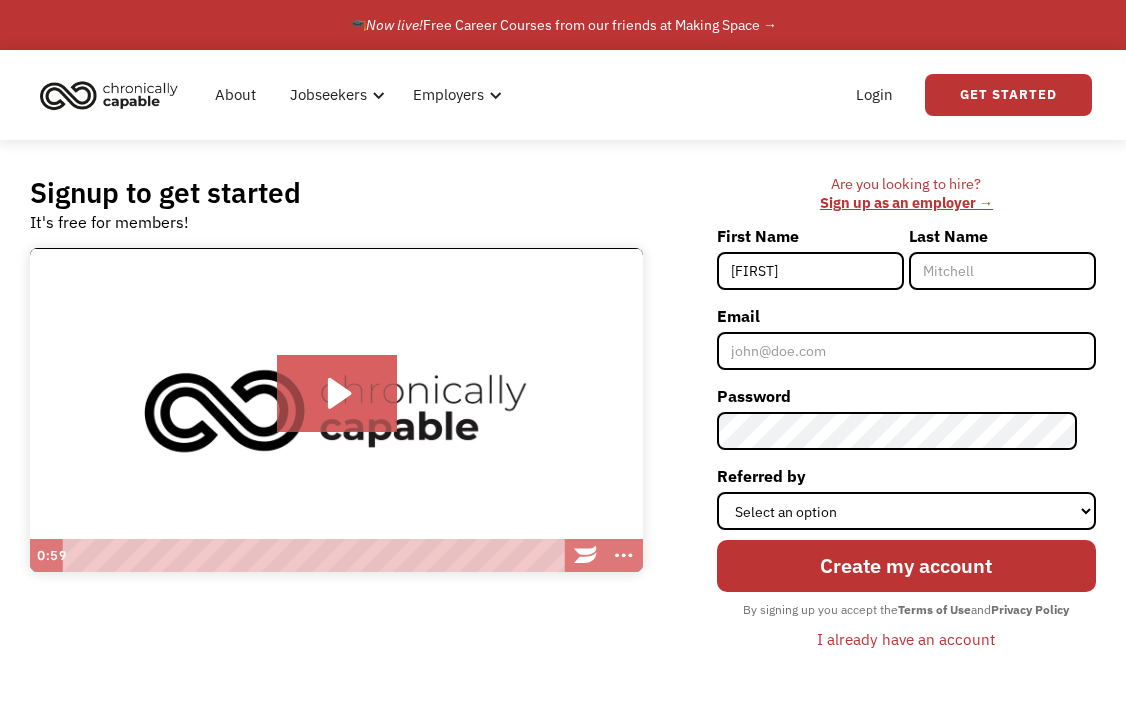 click on "[FIRST]" at bounding box center [810, 271] 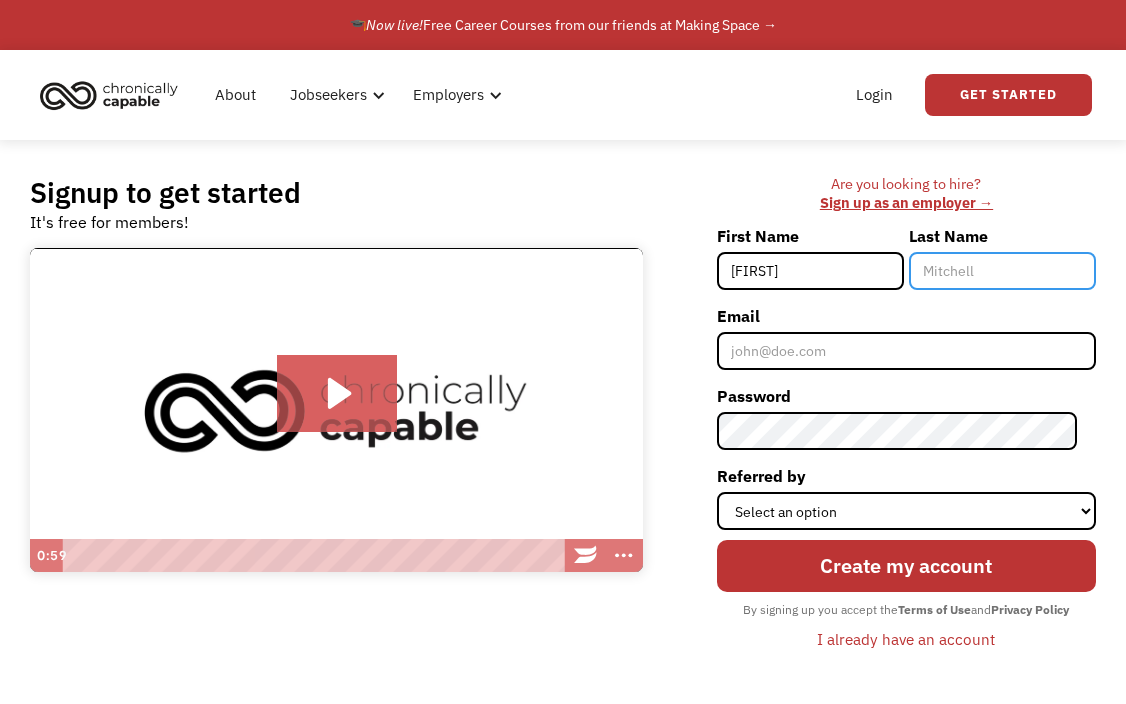 click on "Last Name" at bounding box center (1002, 271) 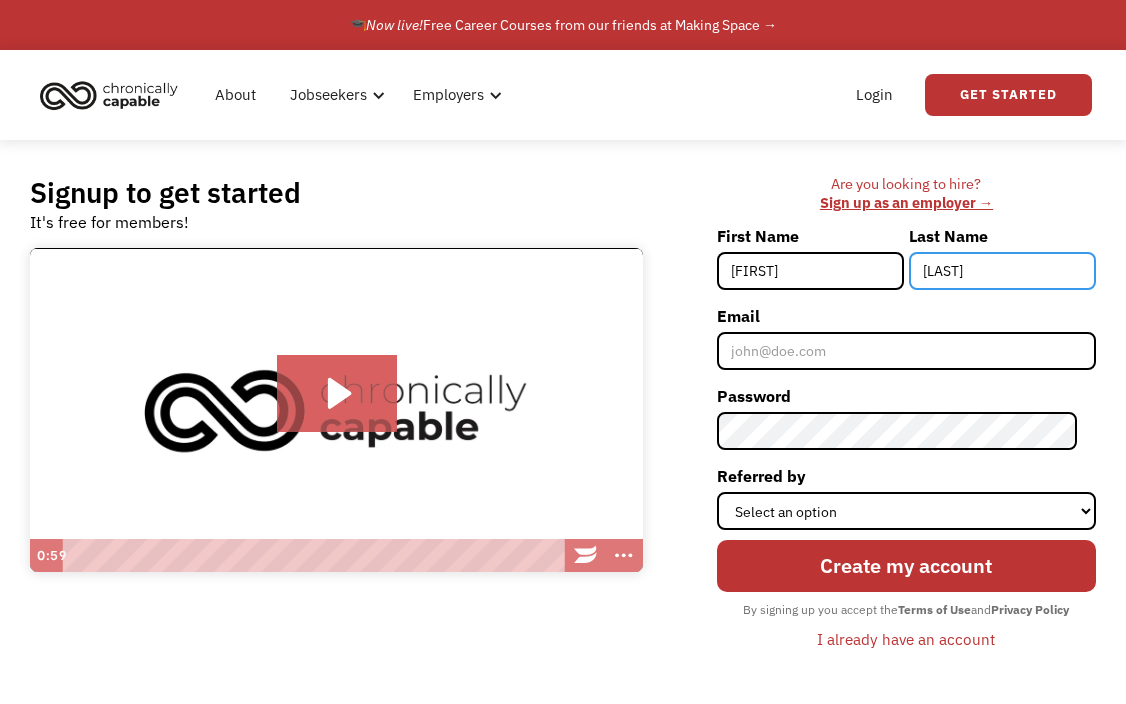 type on "[LAST]" 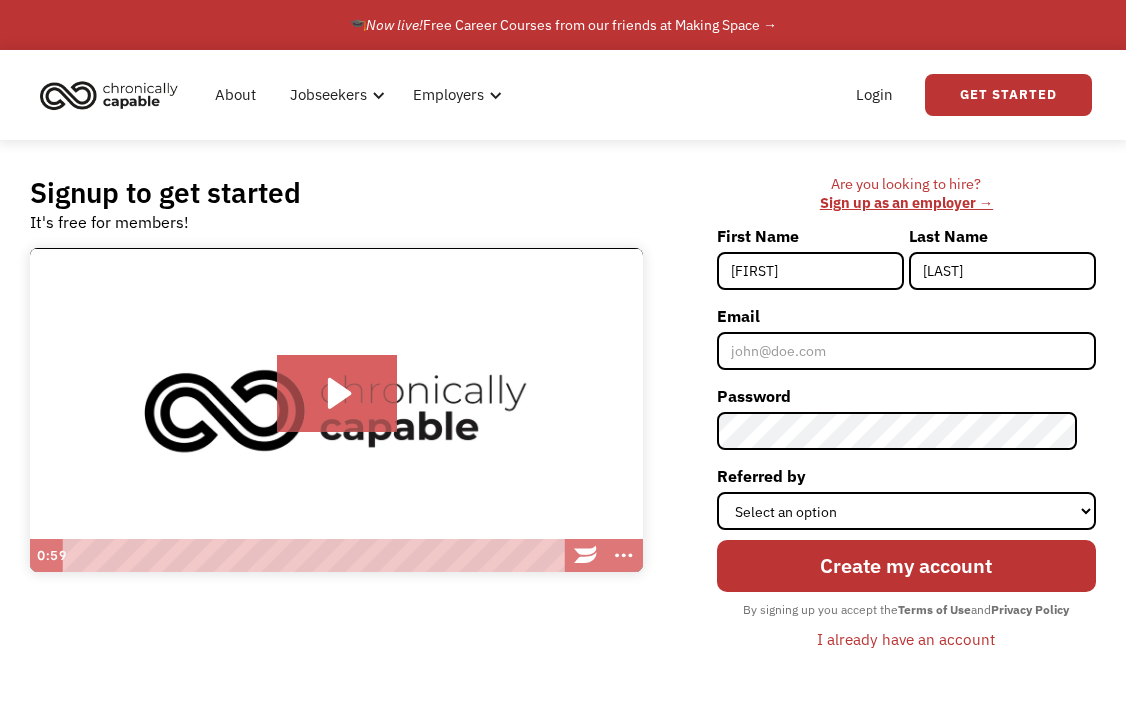 click on "First Name [FIRST] Last Name [LAST] Email [EMAIL] Password Referred by Select an option Instagram Facebook Twitter Search Engine News Article Word of Mouth Employer Other Create my account By signing up you accept the Terms of Use and Privacy Policy I already have an account" at bounding box center [906, 438] 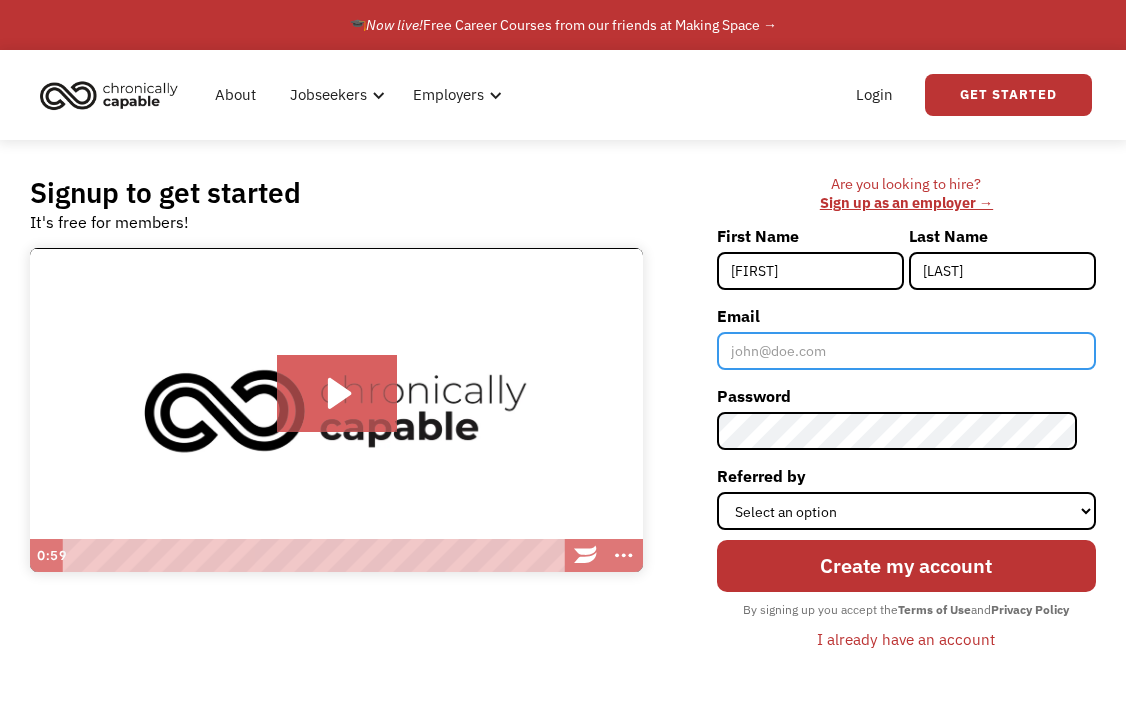click on "Email" at bounding box center (906, 351) 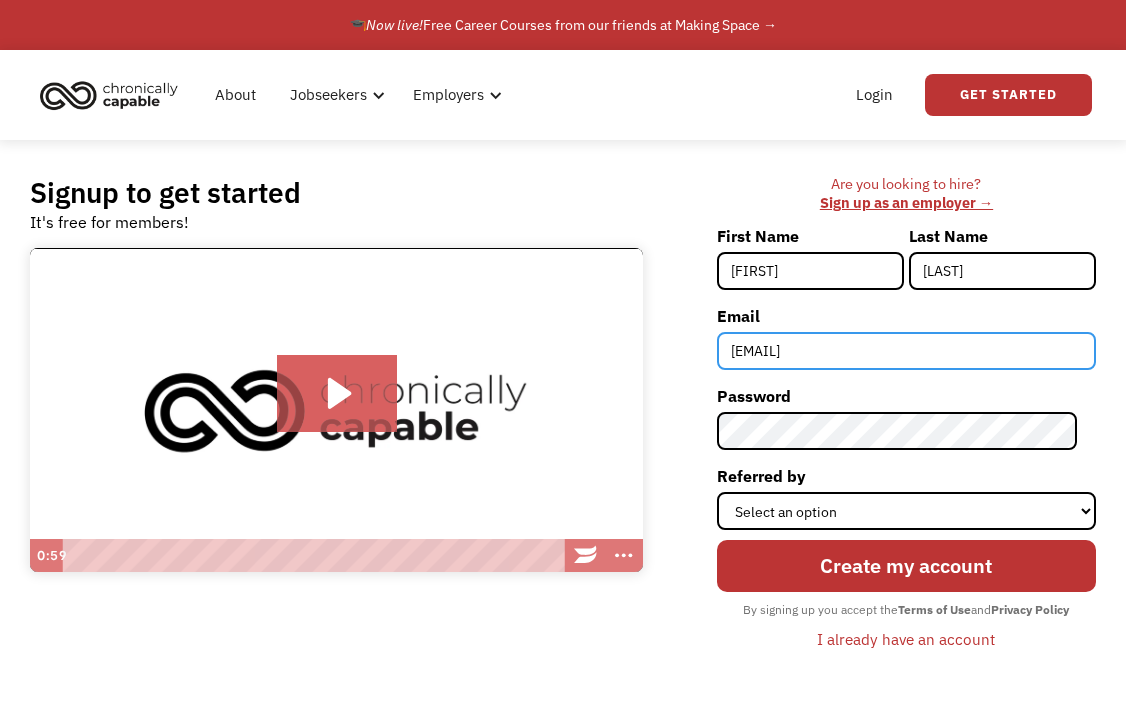 type on "[EMAIL]" 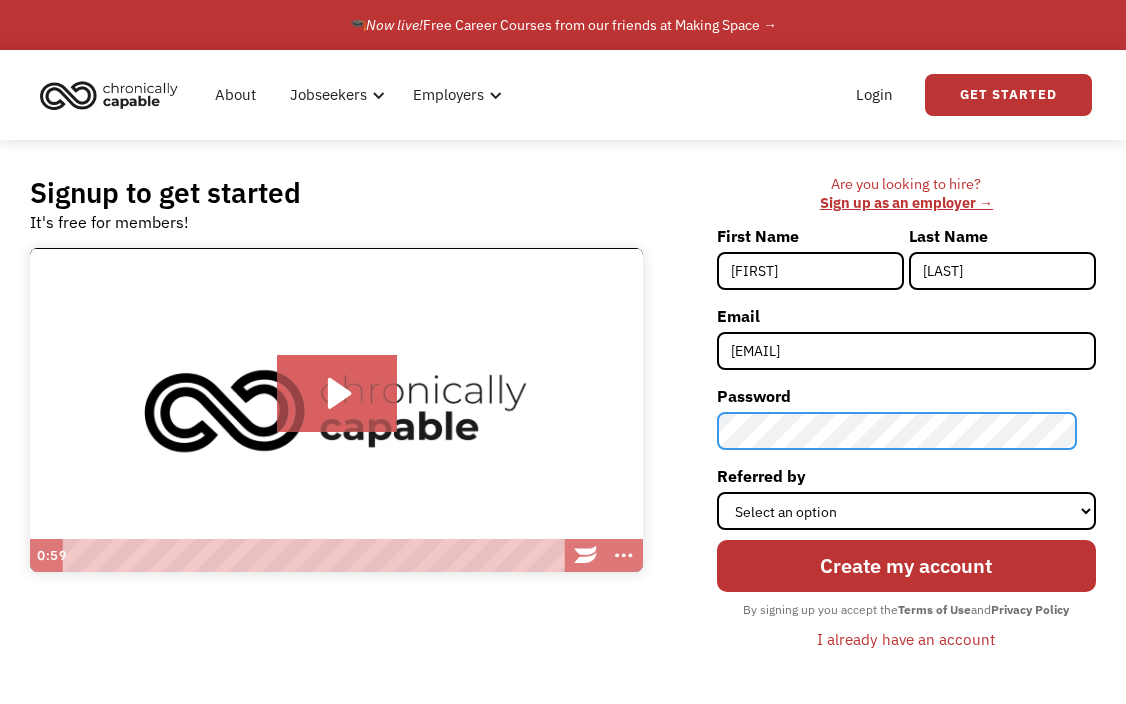 click on "Create my account" at bounding box center [906, 566] 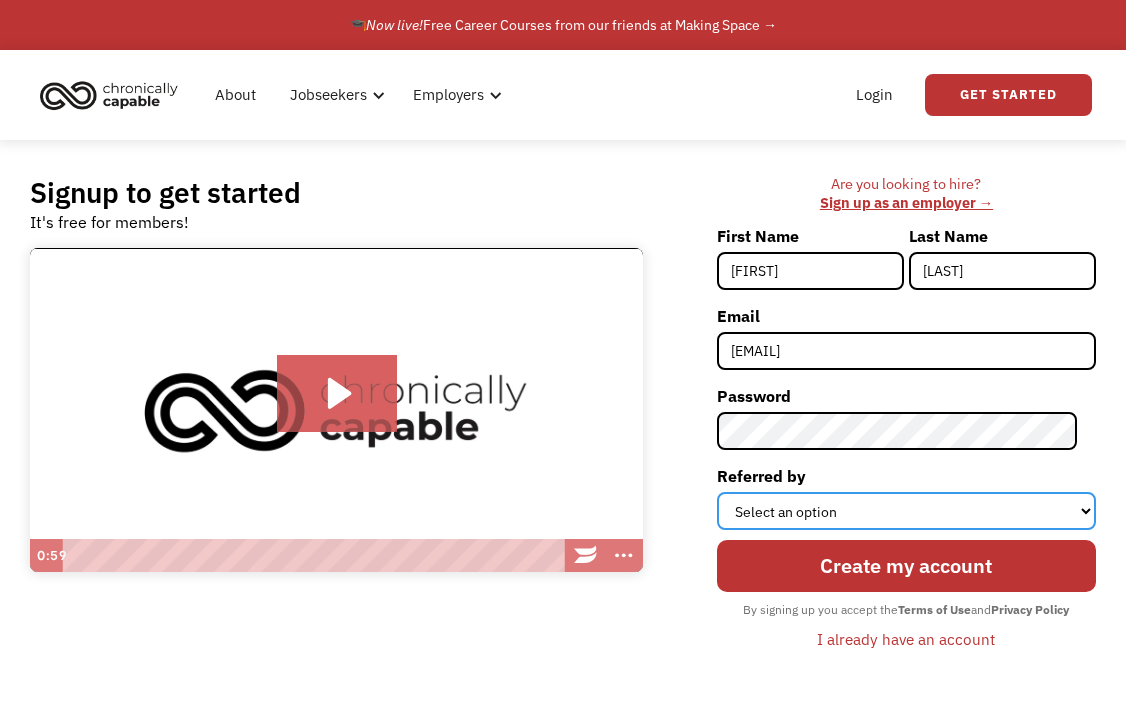 click on "Select an option Instagram Facebook Twitter Search Engine News Article Word of Mouth Employer Other" at bounding box center (906, 511) 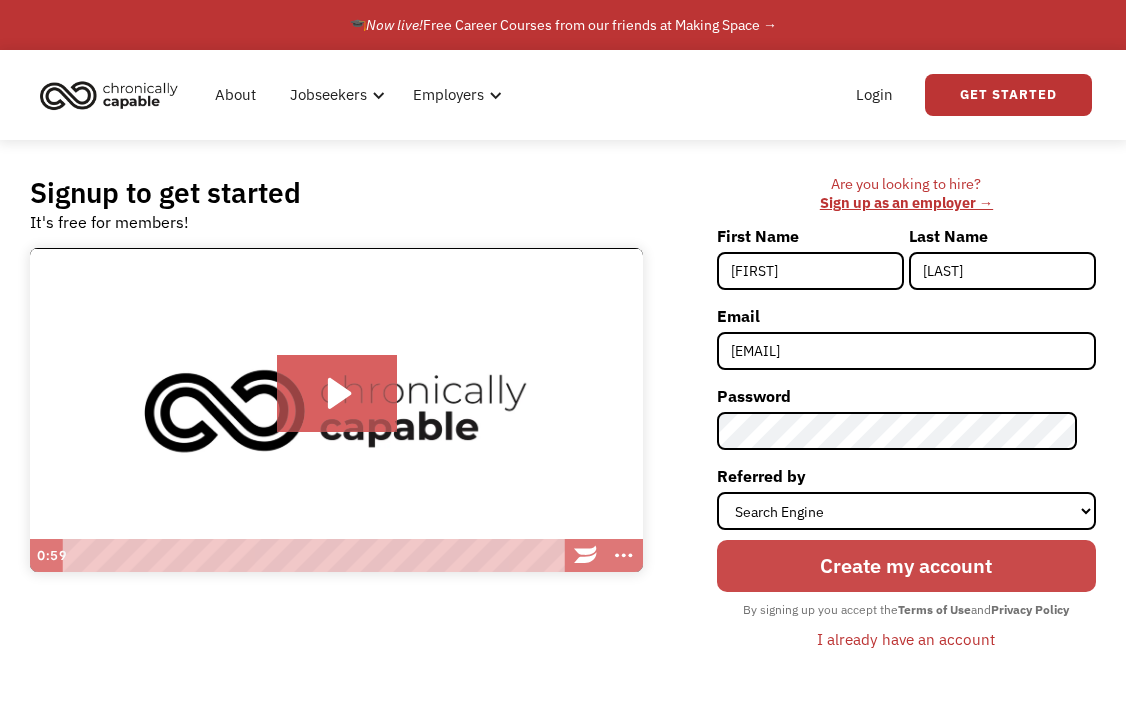 click on "Create my account" at bounding box center (906, 566) 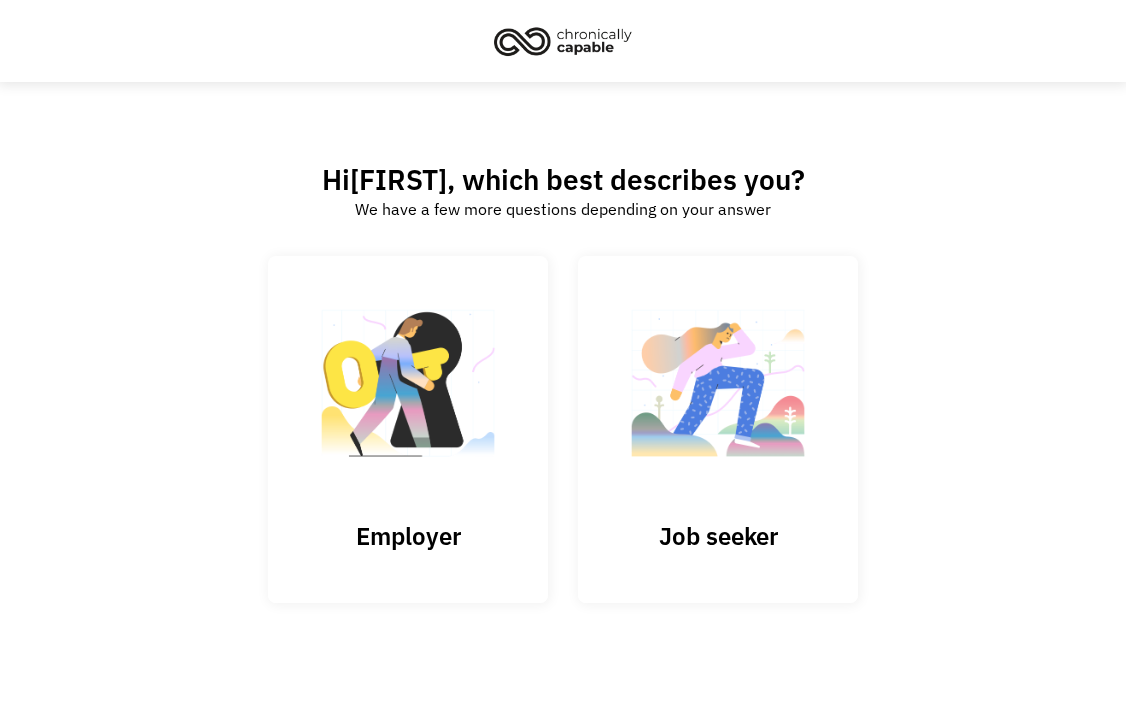 scroll, scrollTop: 0, scrollLeft: 0, axis: both 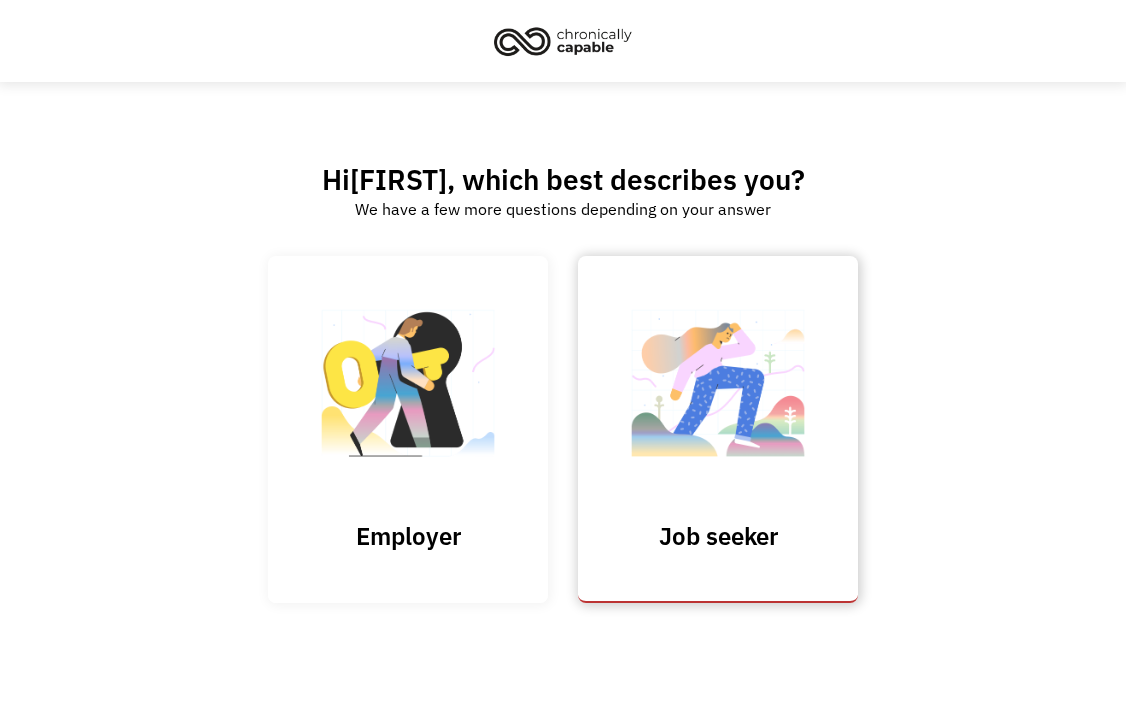 click on "Job seeker" at bounding box center [718, 429] 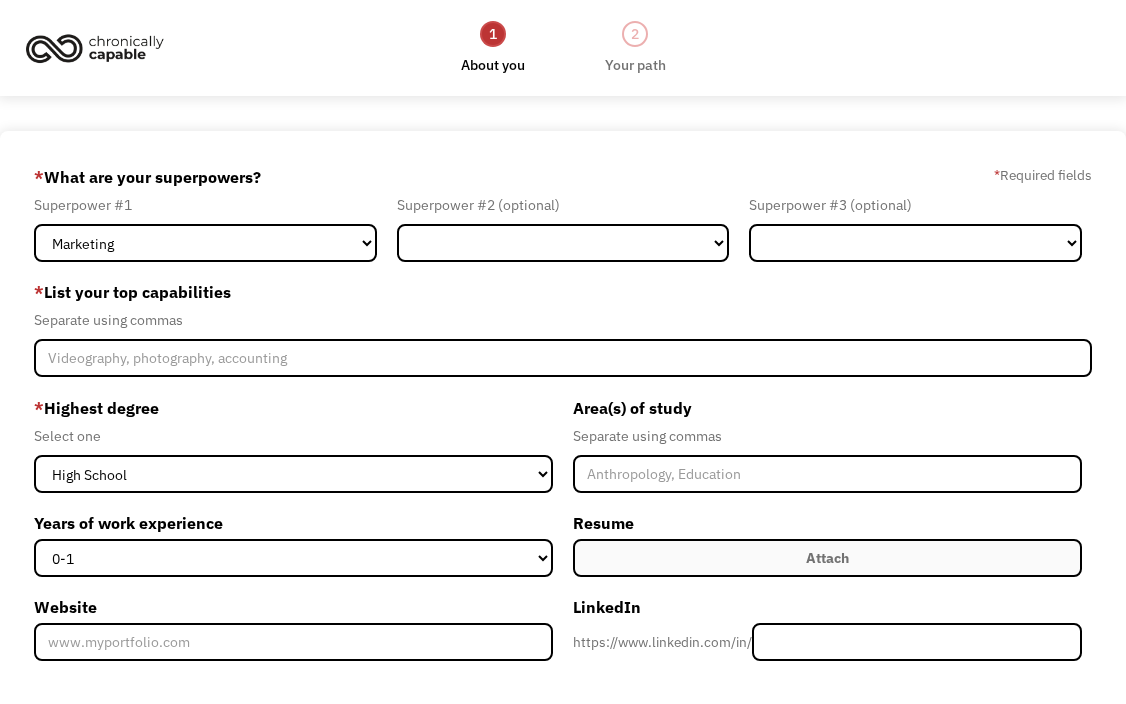 scroll, scrollTop: 0, scrollLeft: 0, axis: both 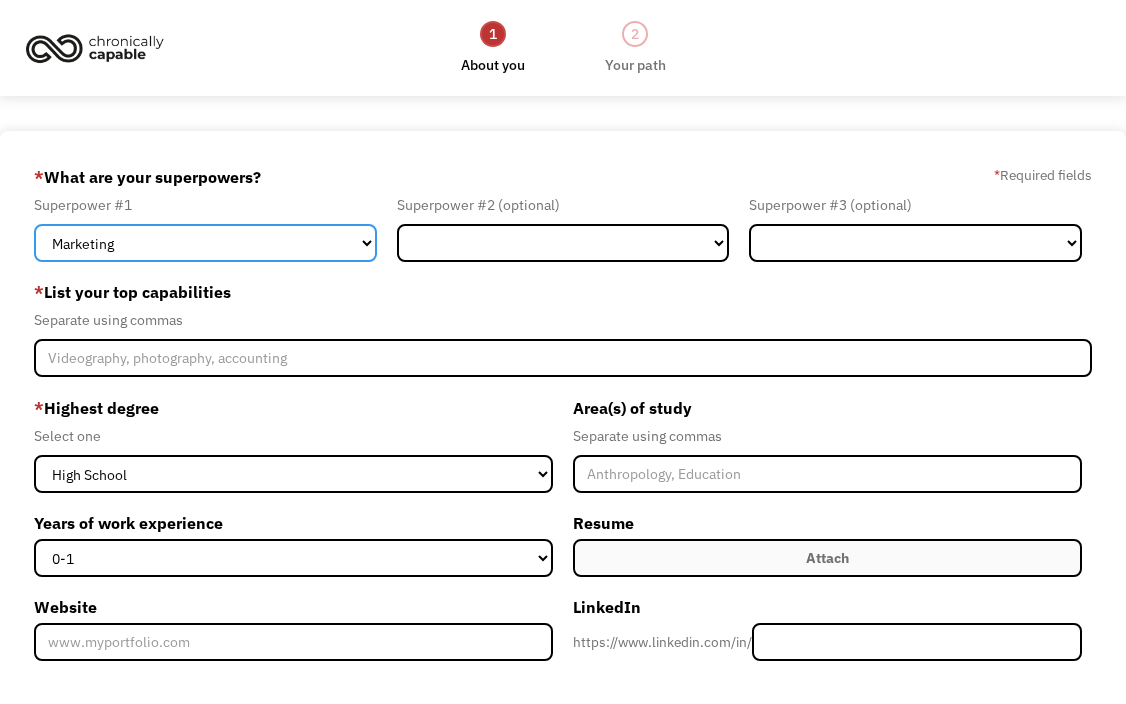 click on "Marketing Human Resources Finance Technology Operations Sales Industrial & Manufacturing Administration Legal Communications & Public Relations Customer Service Design Healthcare Science & Education Engineering & Construction Other" at bounding box center (205, 243) 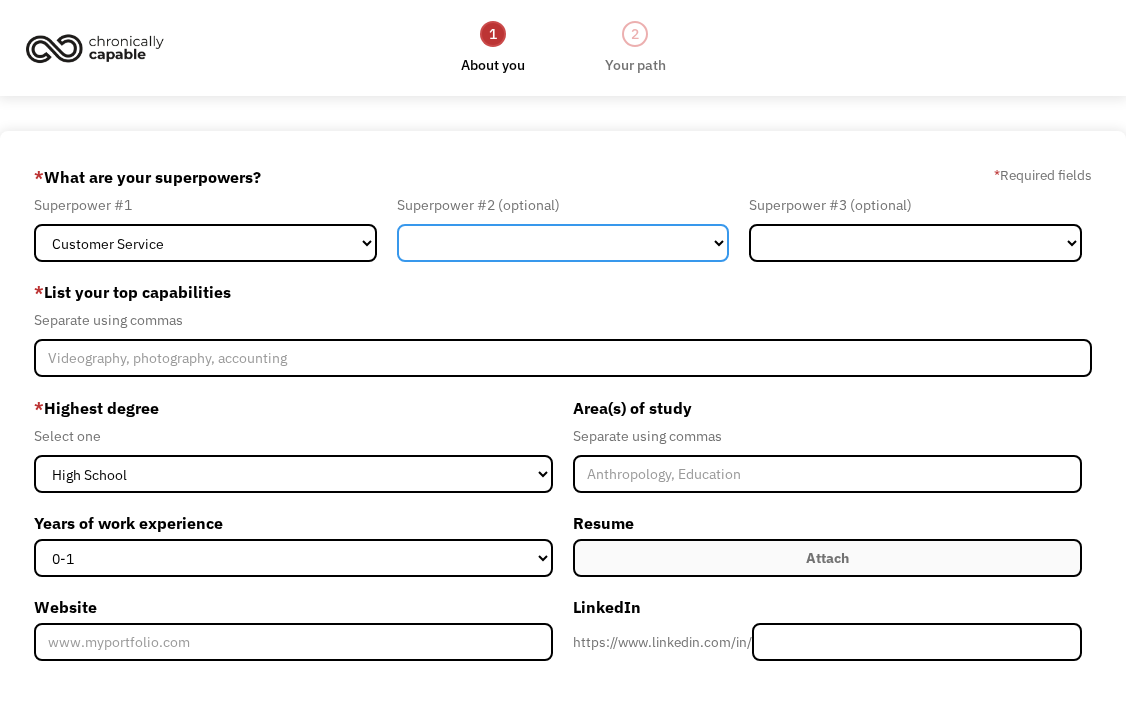 click on "Marketing Human Resources Finance Technology Operations Sales Industrial & Manufacturing Administration Legal Communications & Public Relations Customer Service Design Healthcare Science & Education Engineering & Construction Other" at bounding box center (563, 243) 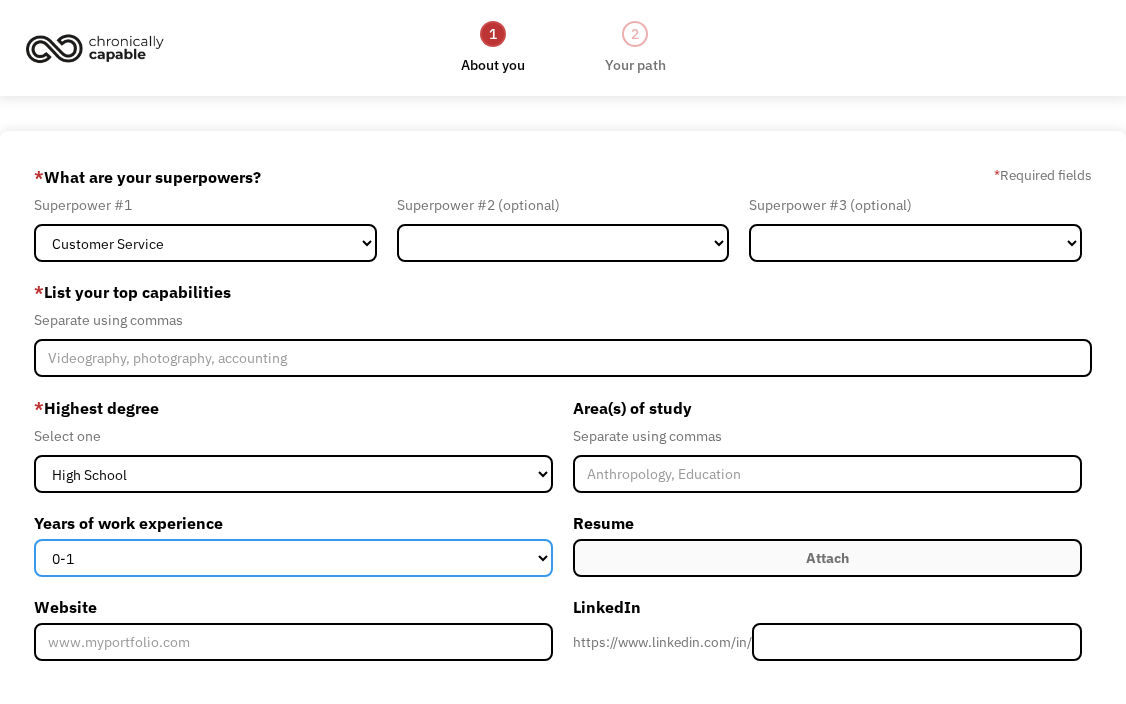 click on "0-1 2-4 5-10 11-15 15+" at bounding box center (293, 558) 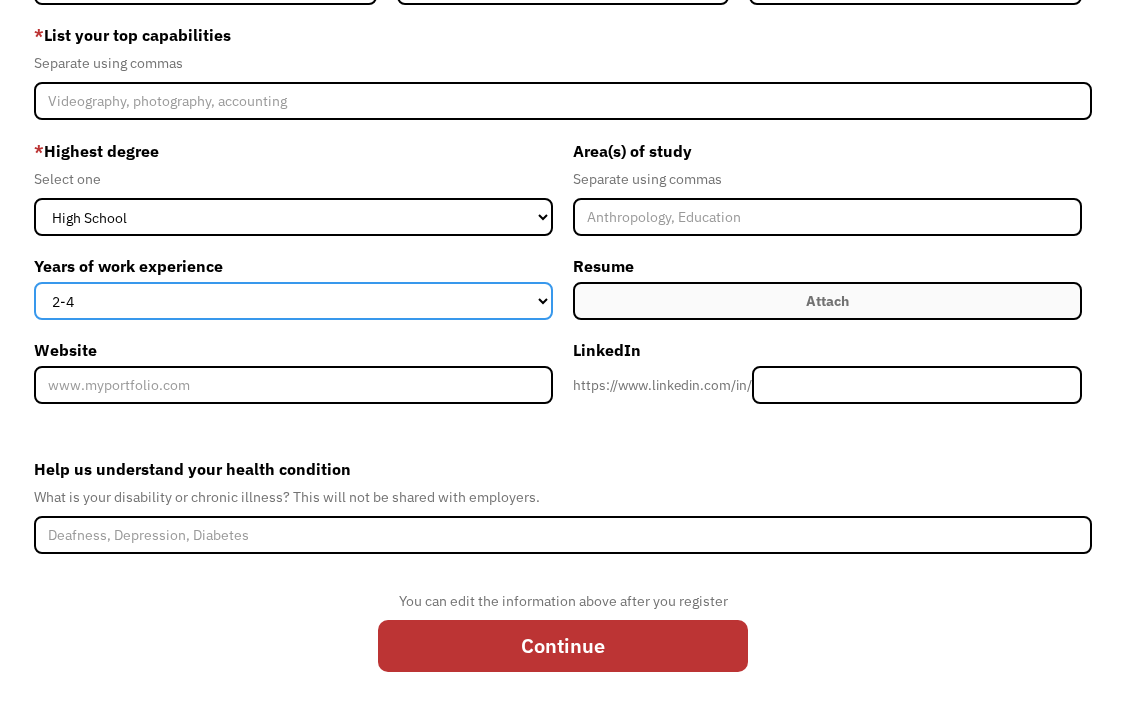 scroll, scrollTop: 275, scrollLeft: 0, axis: vertical 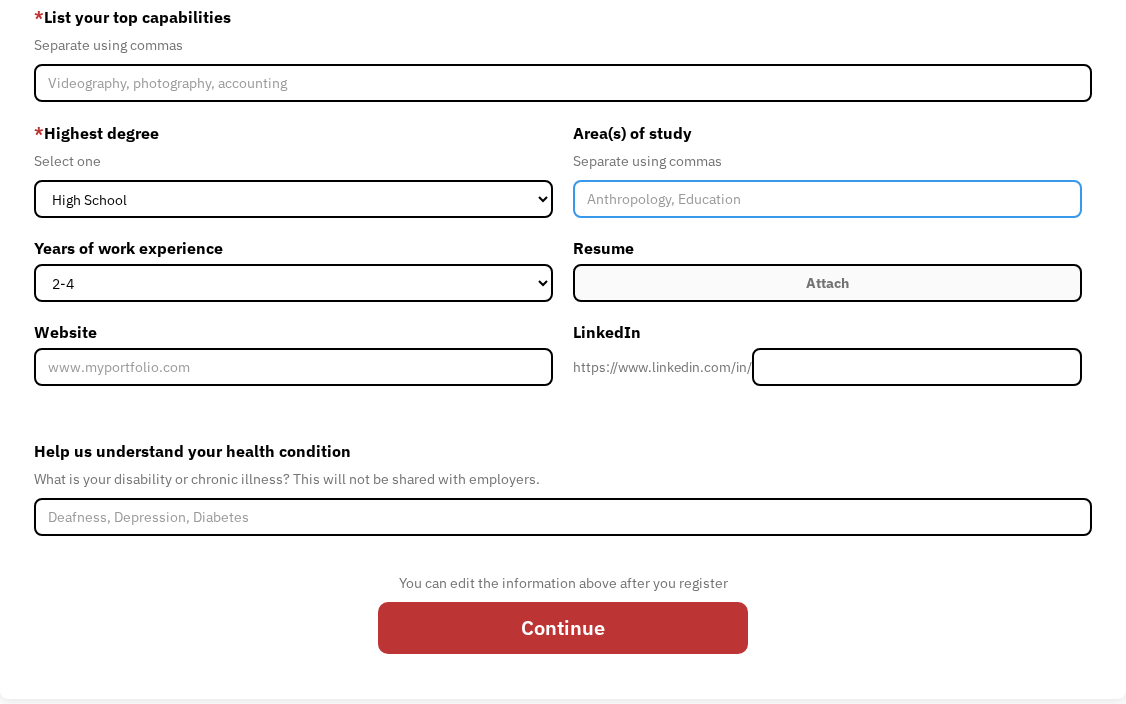 click at bounding box center (827, 199) 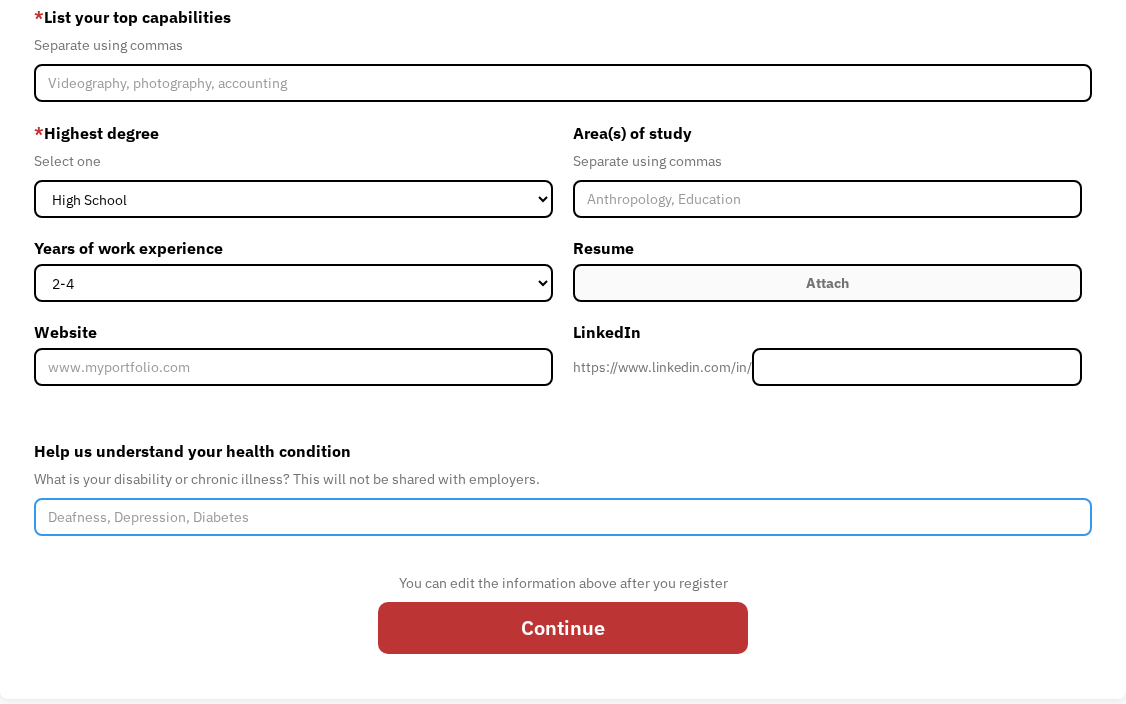 click on "Help us understand your health condition" at bounding box center [563, 517] 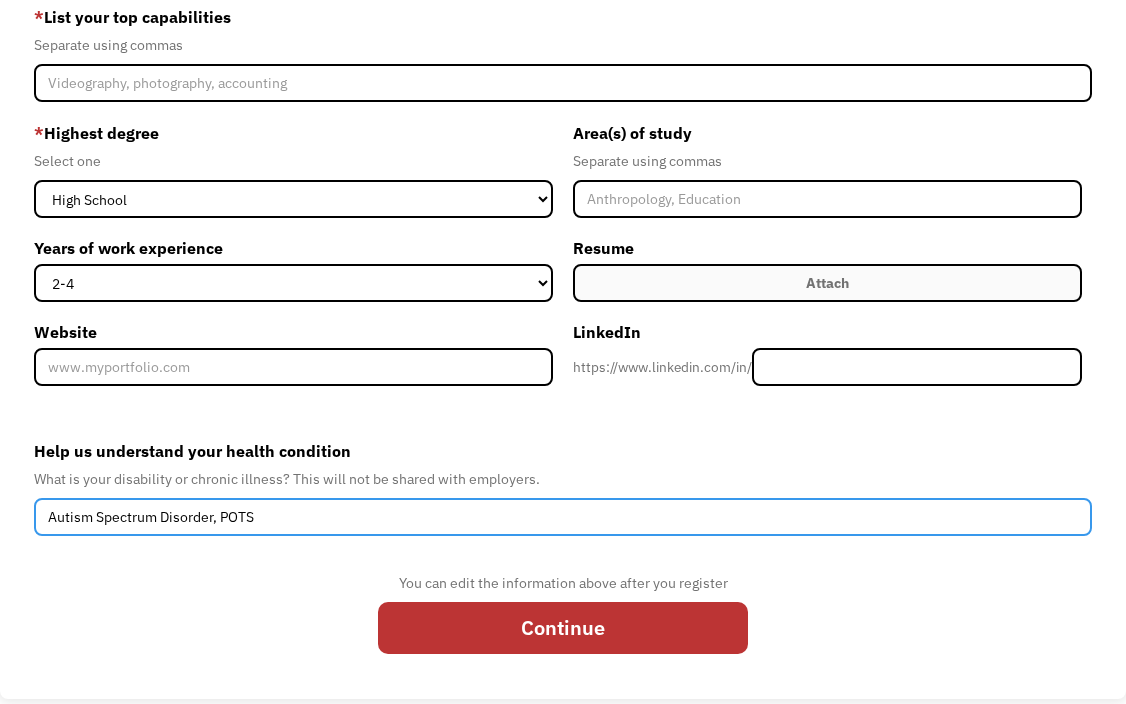 click on "Autism Spectrum Disorder, POTS" at bounding box center [563, 517] 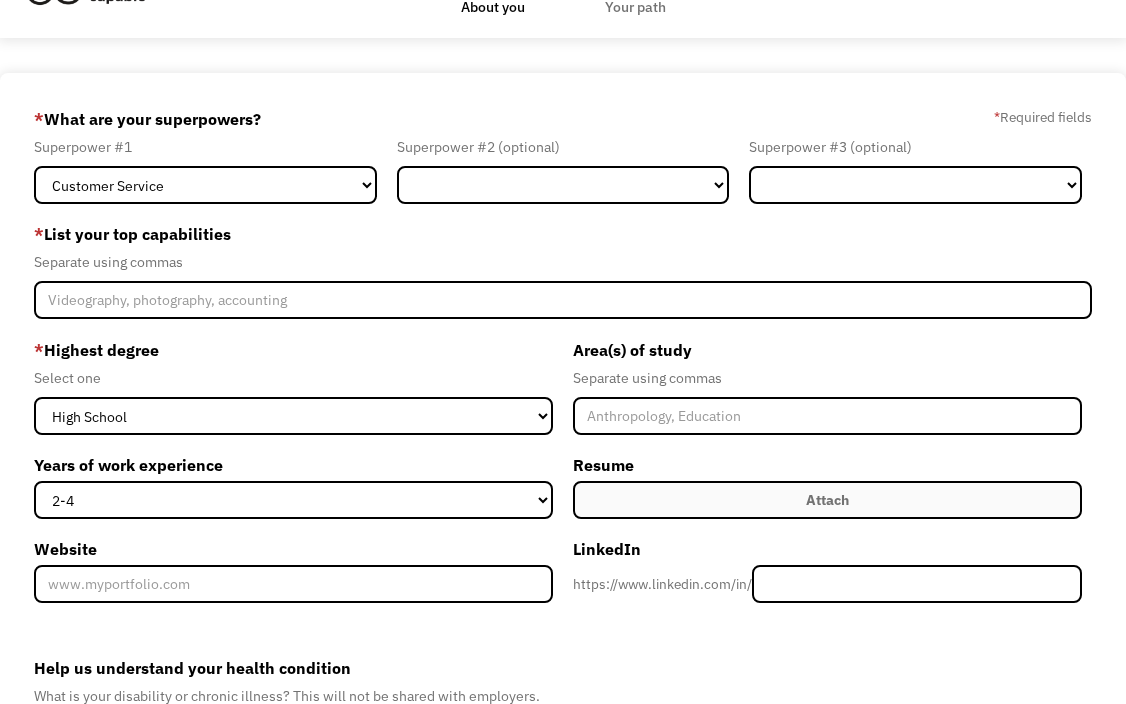 scroll, scrollTop: 0, scrollLeft: 0, axis: both 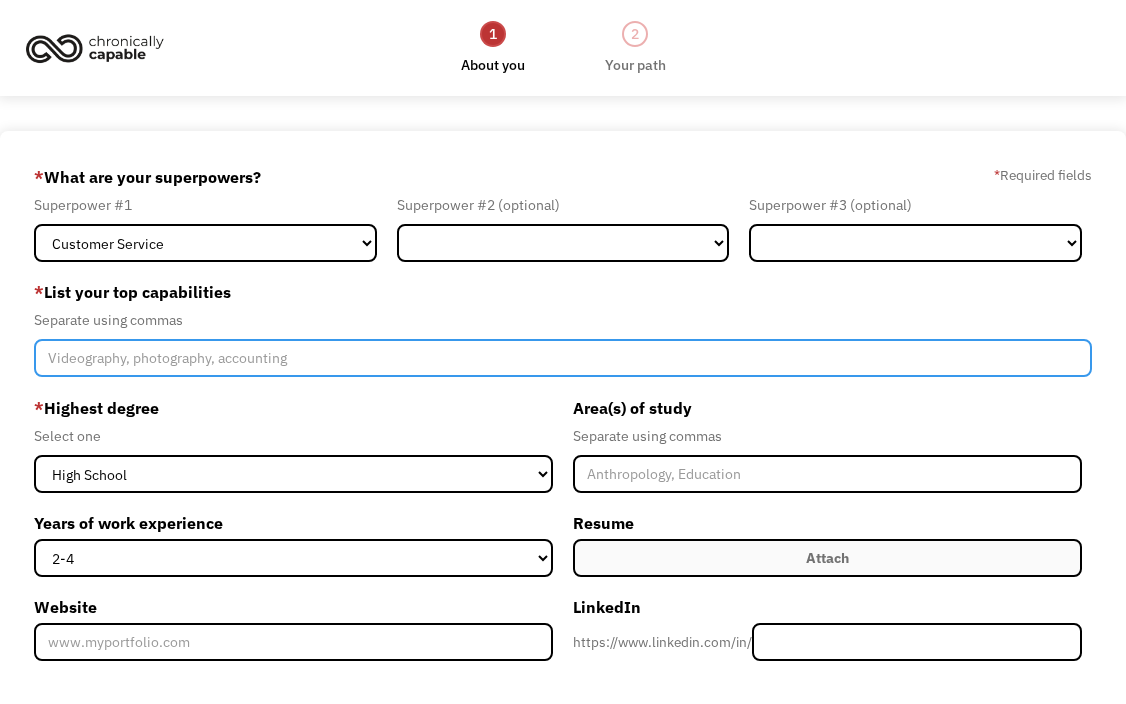 click at bounding box center (563, 358) 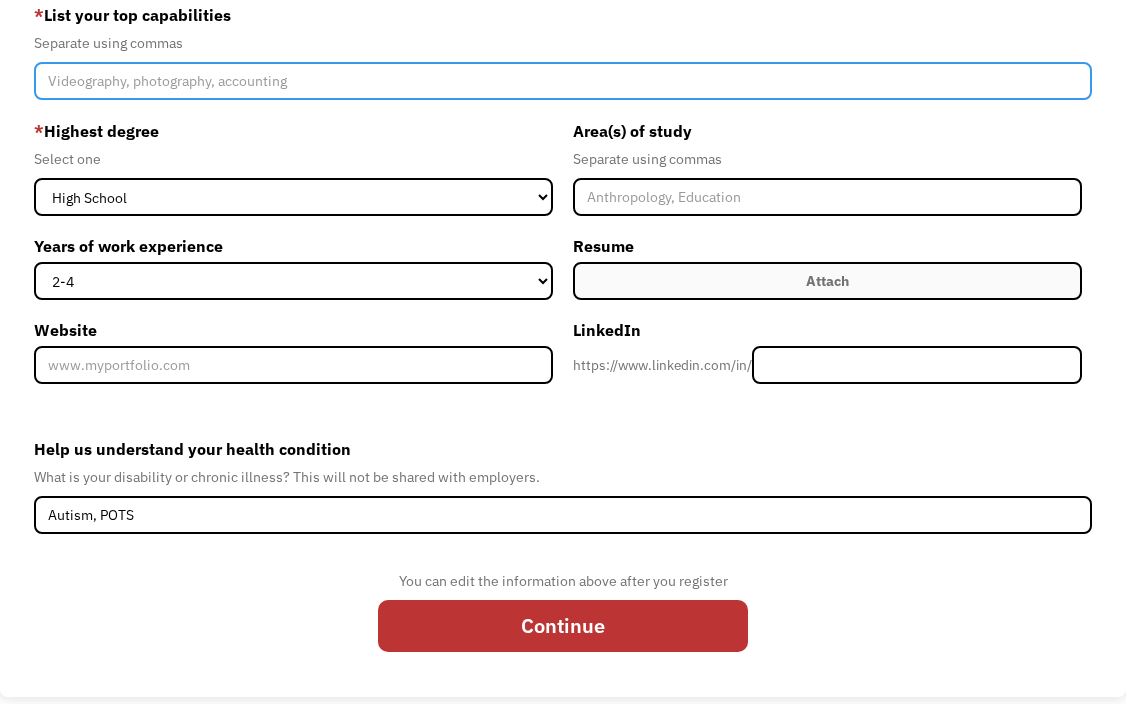 scroll, scrollTop: 303, scrollLeft: 0, axis: vertical 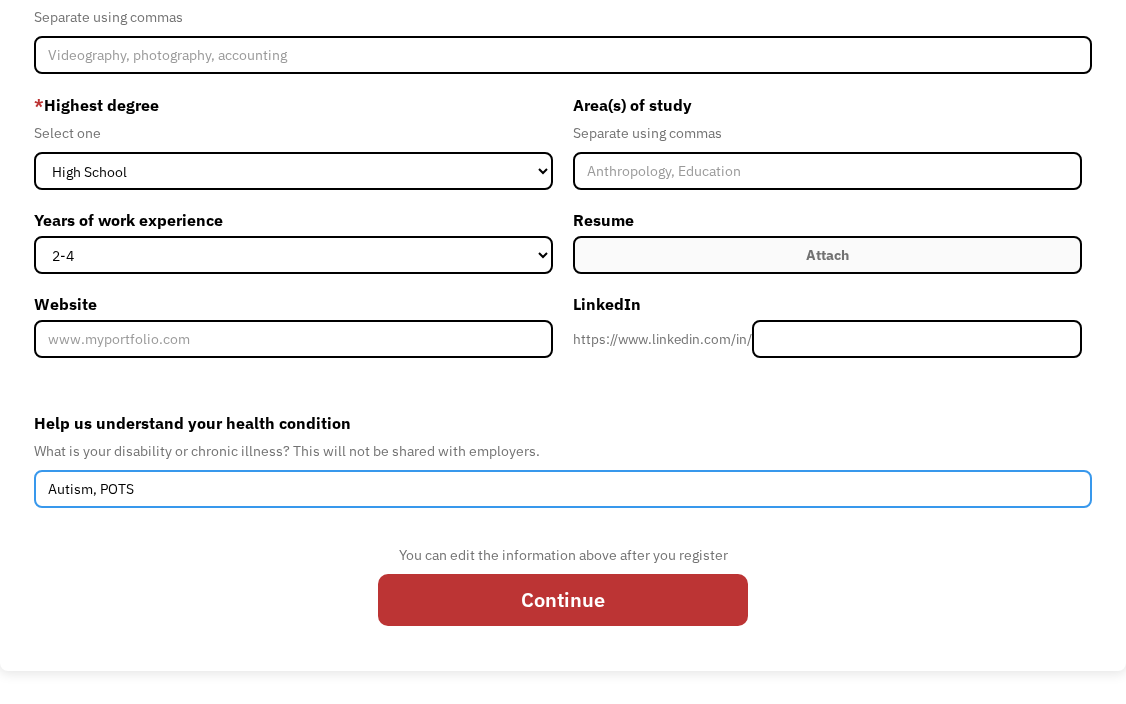 click on "Autism, POTS" at bounding box center [563, 489] 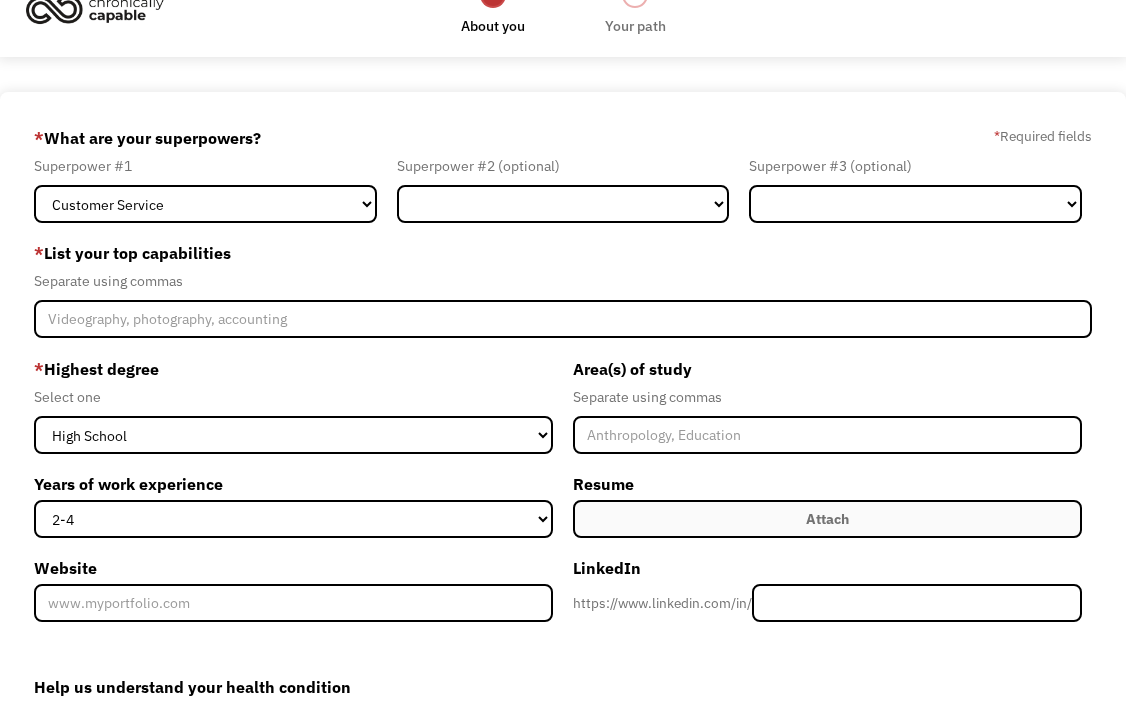 scroll, scrollTop: 37, scrollLeft: 0, axis: vertical 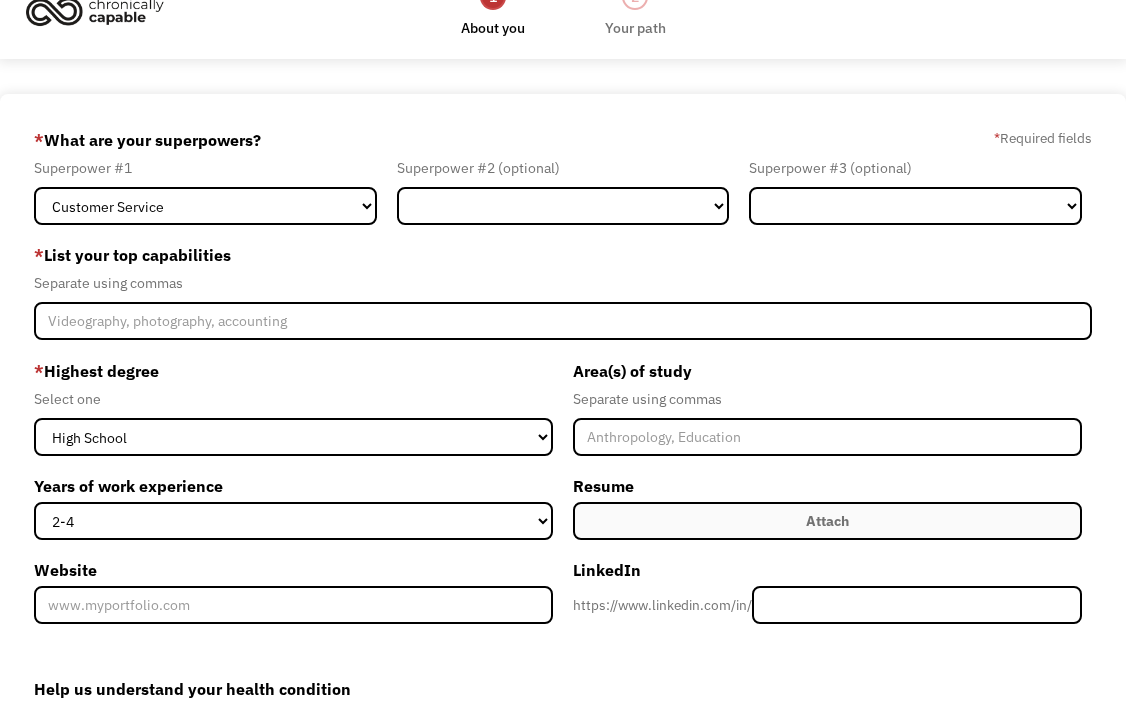 type on "Autism, POTS, Fibromyalgia" 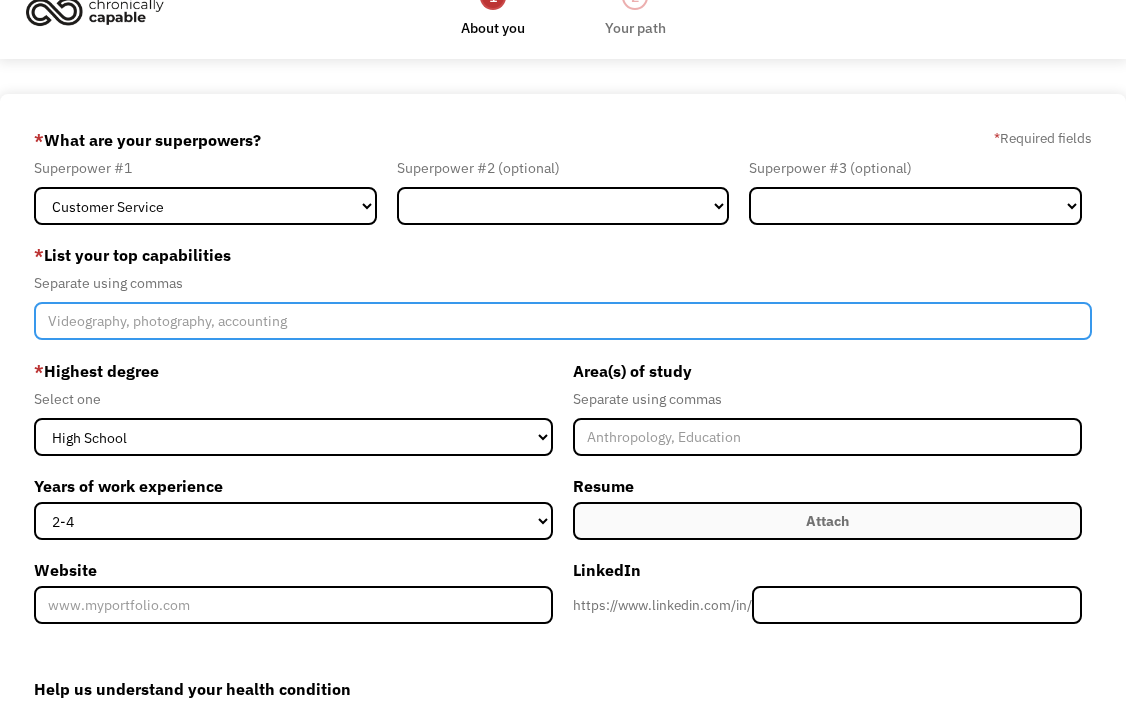 click at bounding box center [563, 321] 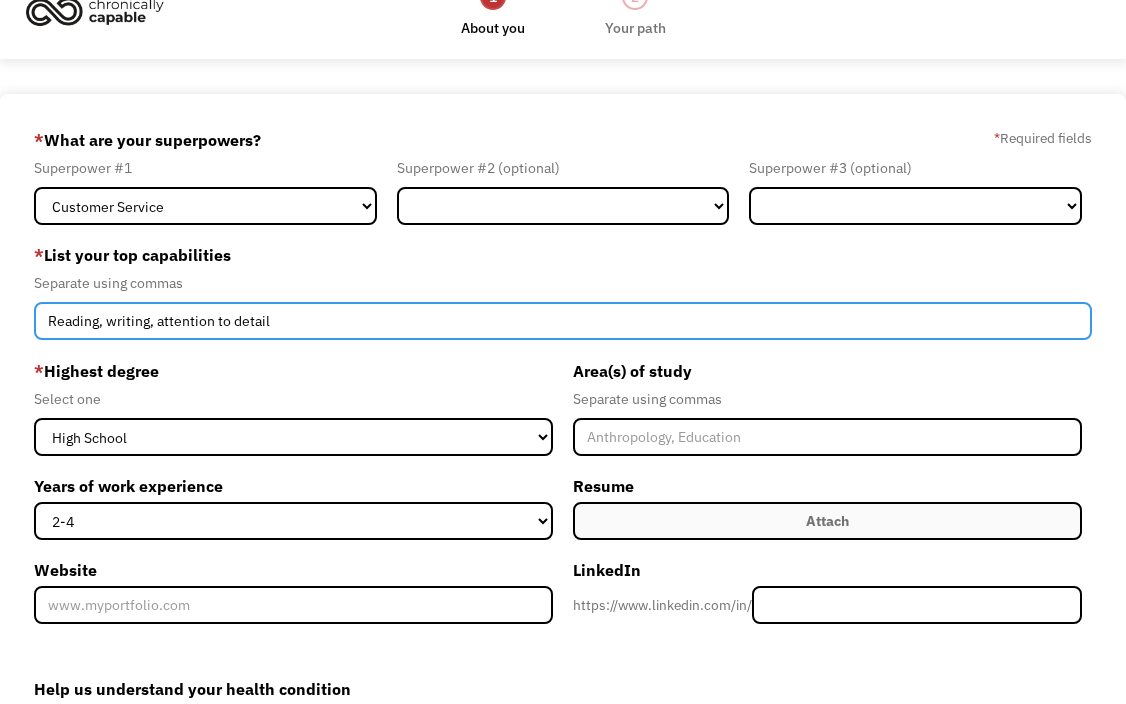 click on "Reading, writing, attention to detail" at bounding box center (563, 321) 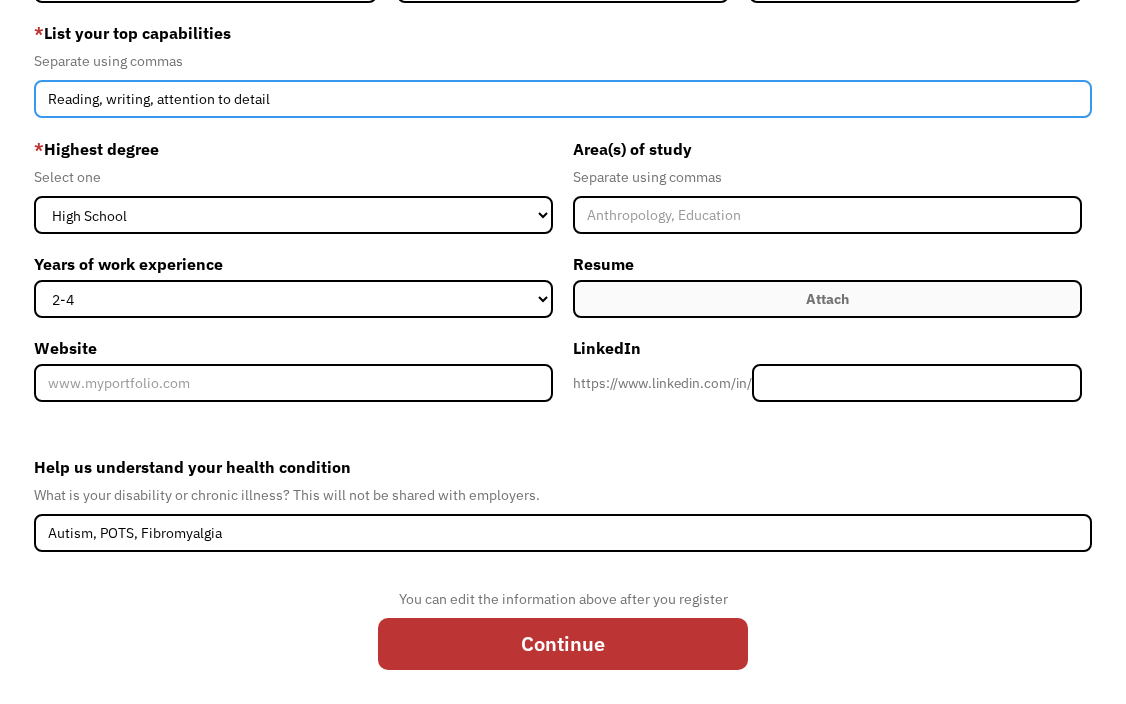 scroll, scrollTop: 305, scrollLeft: 0, axis: vertical 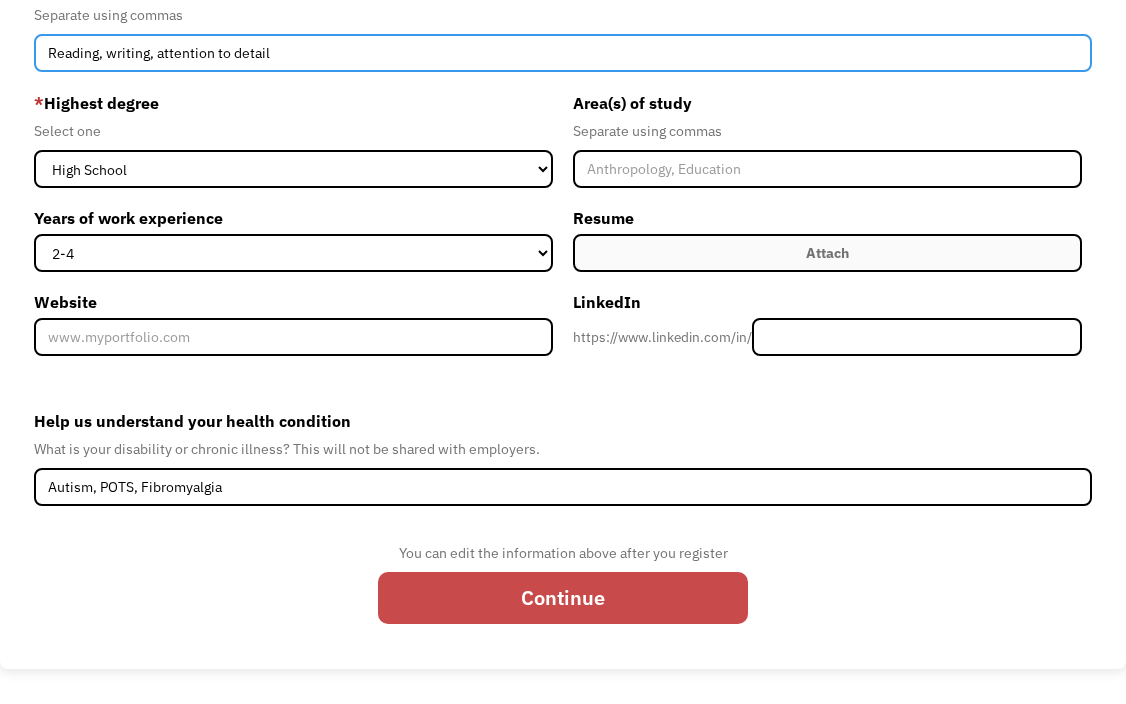 type on "Reading, writing, attention to detail" 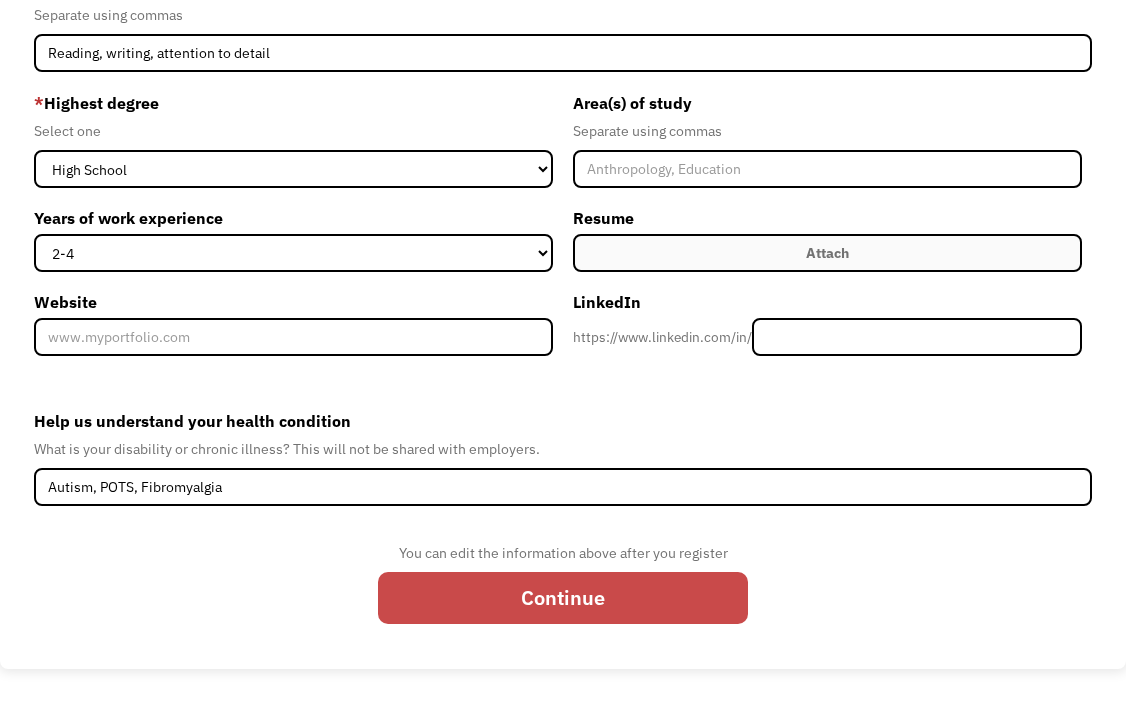 click on "Continue" at bounding box center (563, 598) 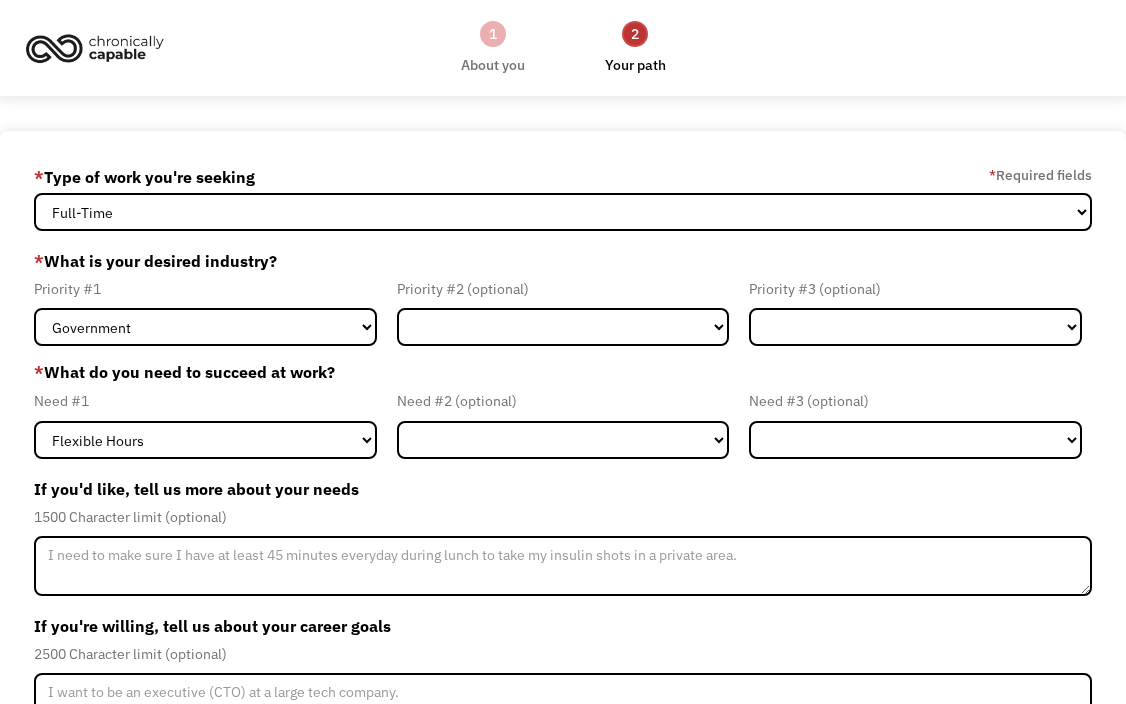 scroll, scrollTop: 0, scrollLeft: 0, axis: both 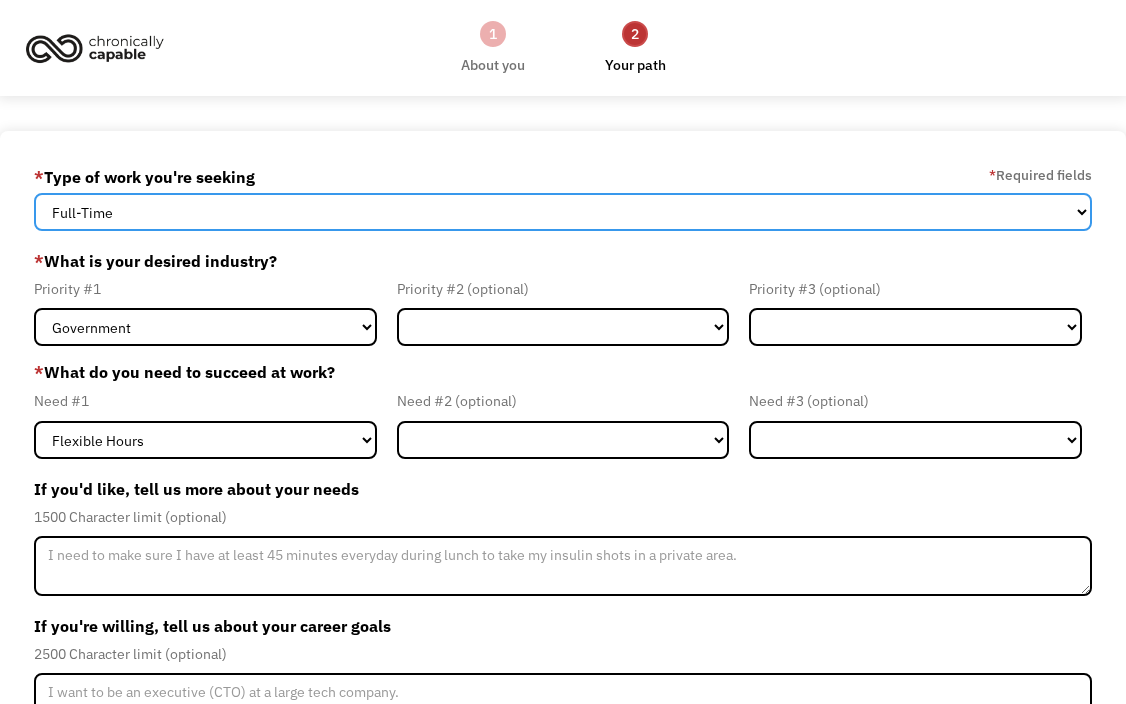click on "Full-Time  Part-Time Both Full-Time and Part-Time" at bounding box center [563, 212] 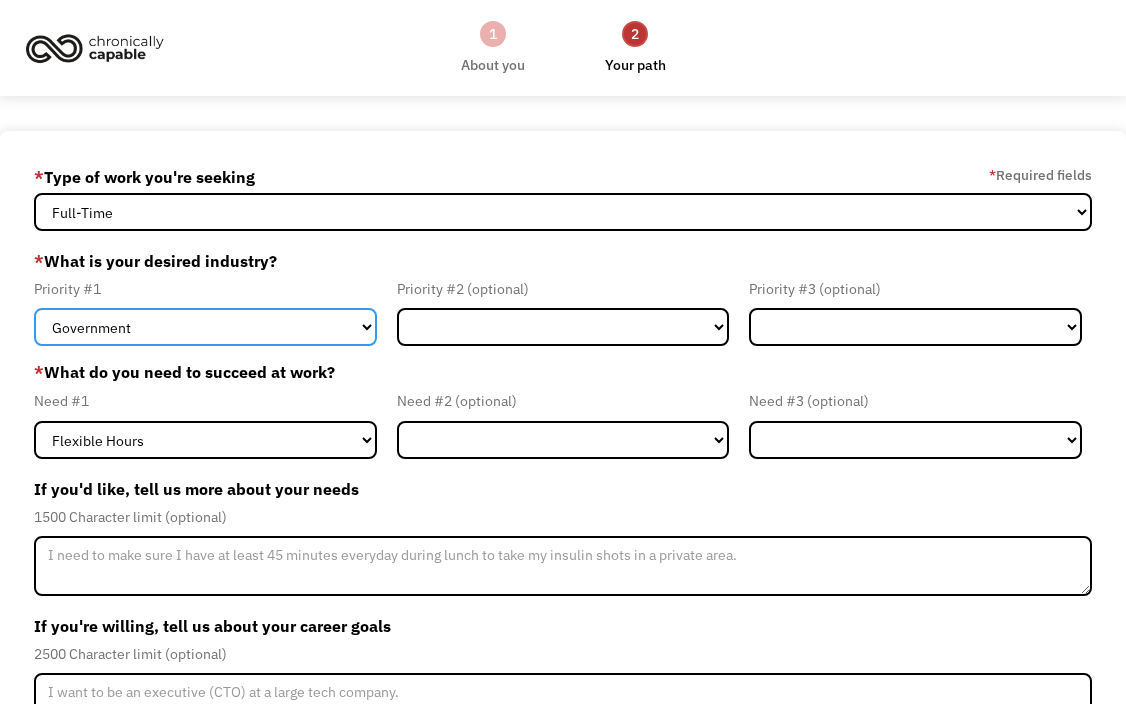 click on "Government Finance & Insurance Health & Social Care Tech & Engineering Creative & Design Administrative Education Other" at bounding box center (205, 327) 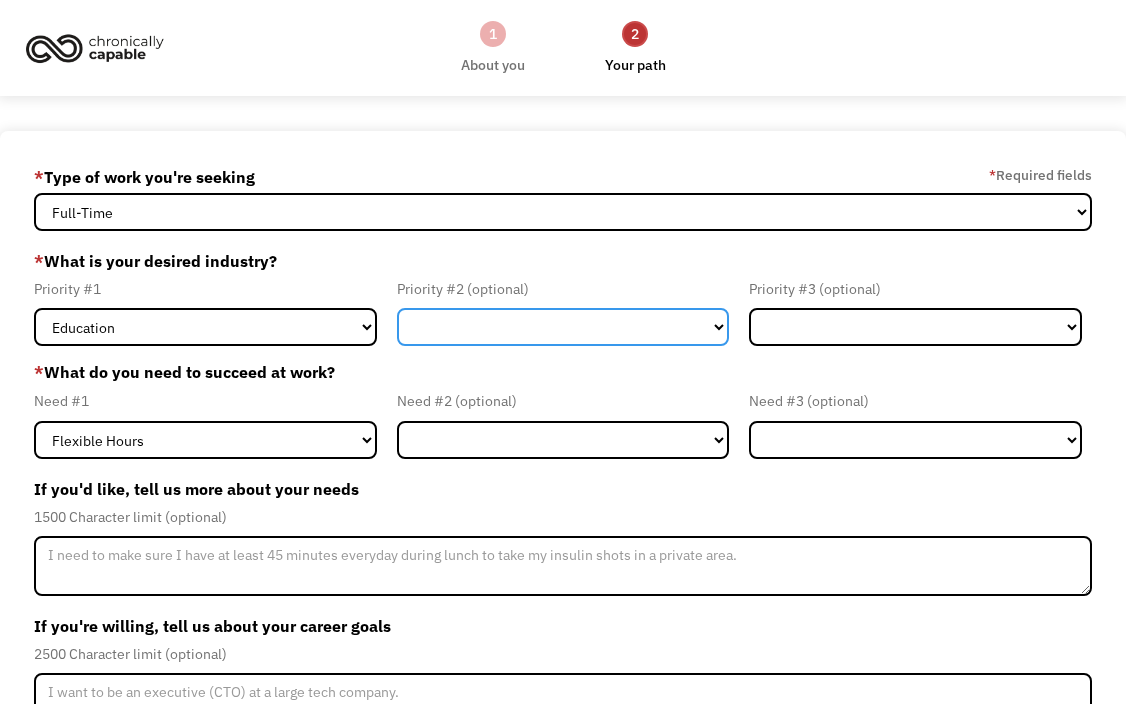 click on "Government Finance & Insurance Health & Social Care Tech & Engineering Creative & Design Administrative Education Other" at bounding box center (563, 327) 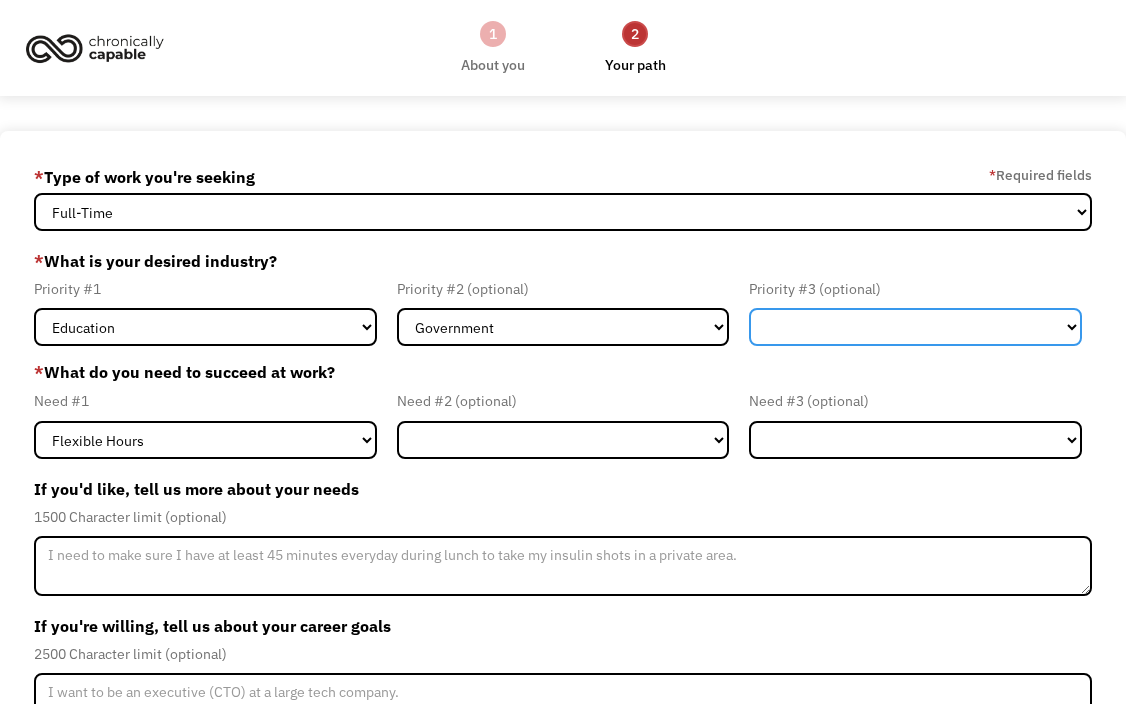 click on "Government Finance & Insurance Health & Social Care Tech & Engineering Creative & Design Administrative Education Other" at bounding box center (915, 327) 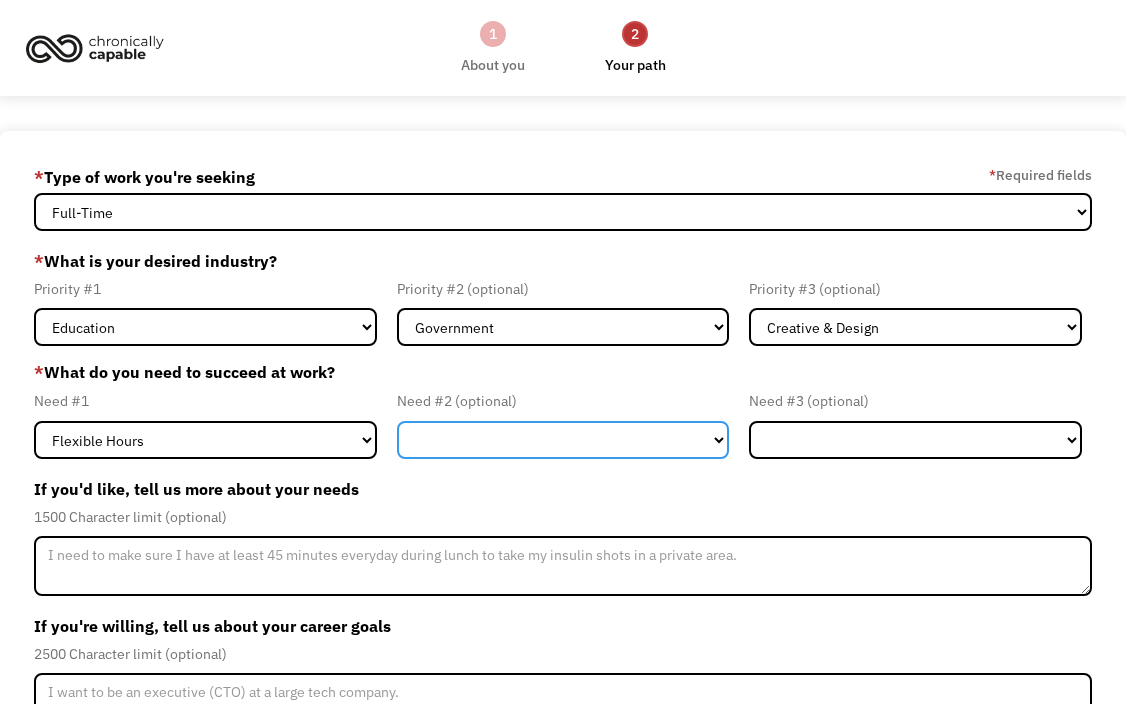 click on "Flexible Hours Remote Work Service Animal On-site Accommodations Visual Support Hearing Support Other" at bounding box center [563, 440] 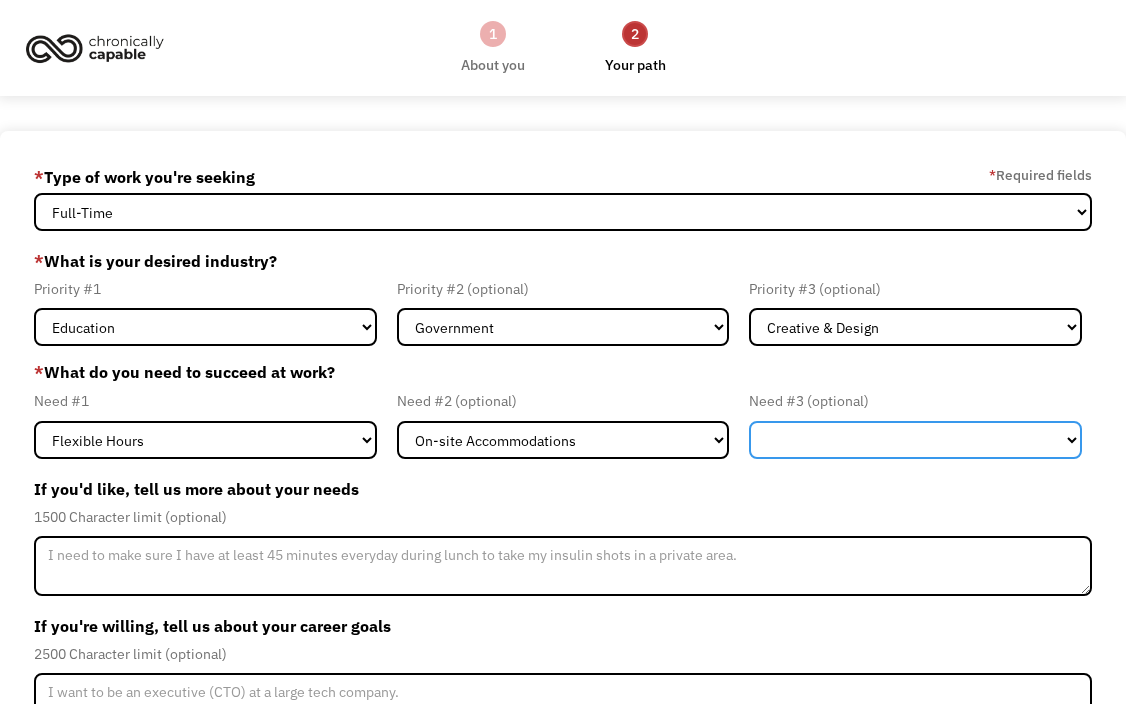 click on "Flexible Hours Remote Work Service Animal On-site Accommodations Visual Support Hearing Support Other" at bounding box center (915, 440) 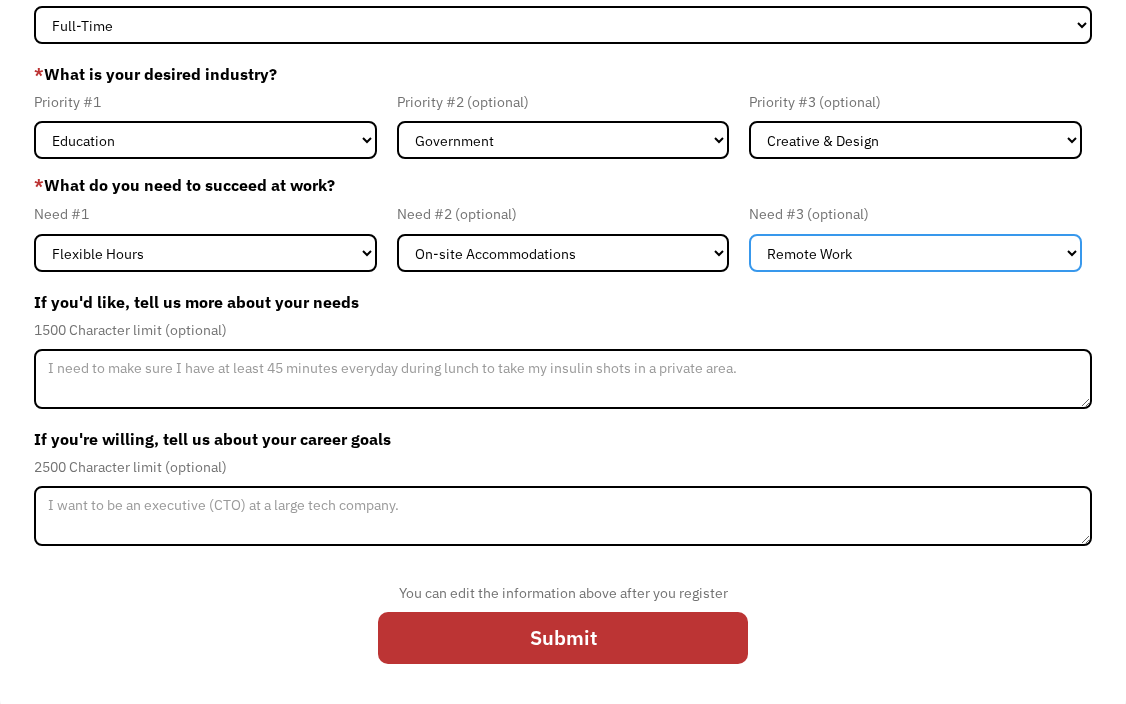 scroll, scrollTop: 191, scrollLeft: 0, axis: vertical 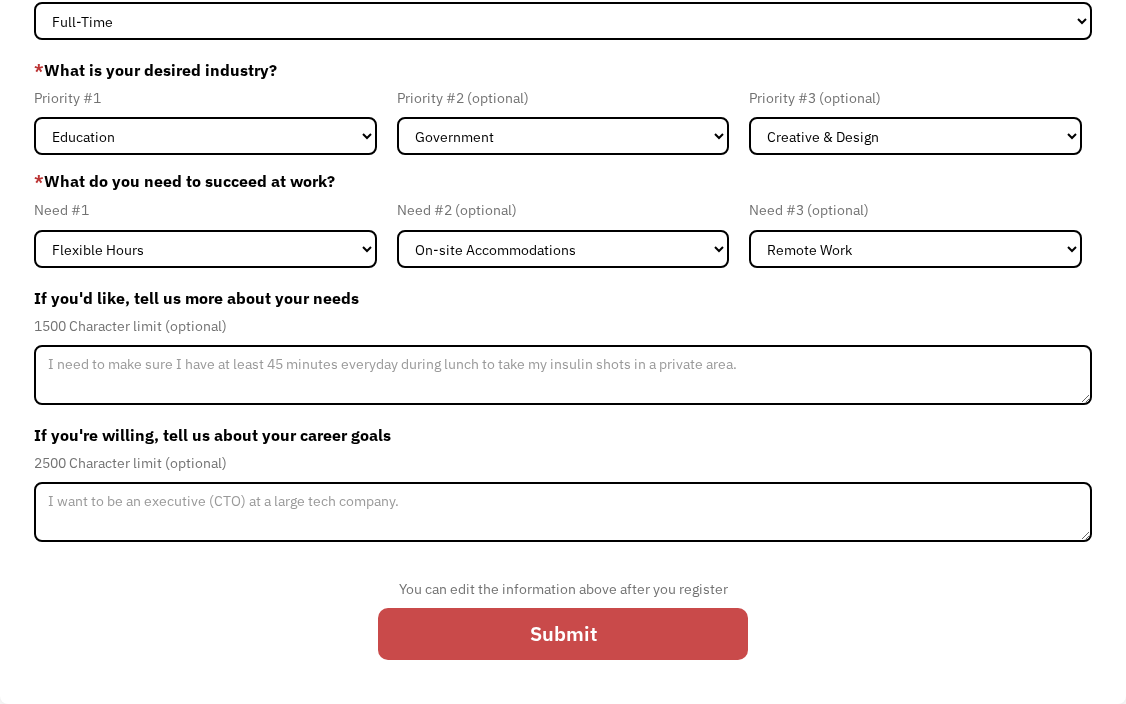 click on "Submit" at bounding box center [563, 634] 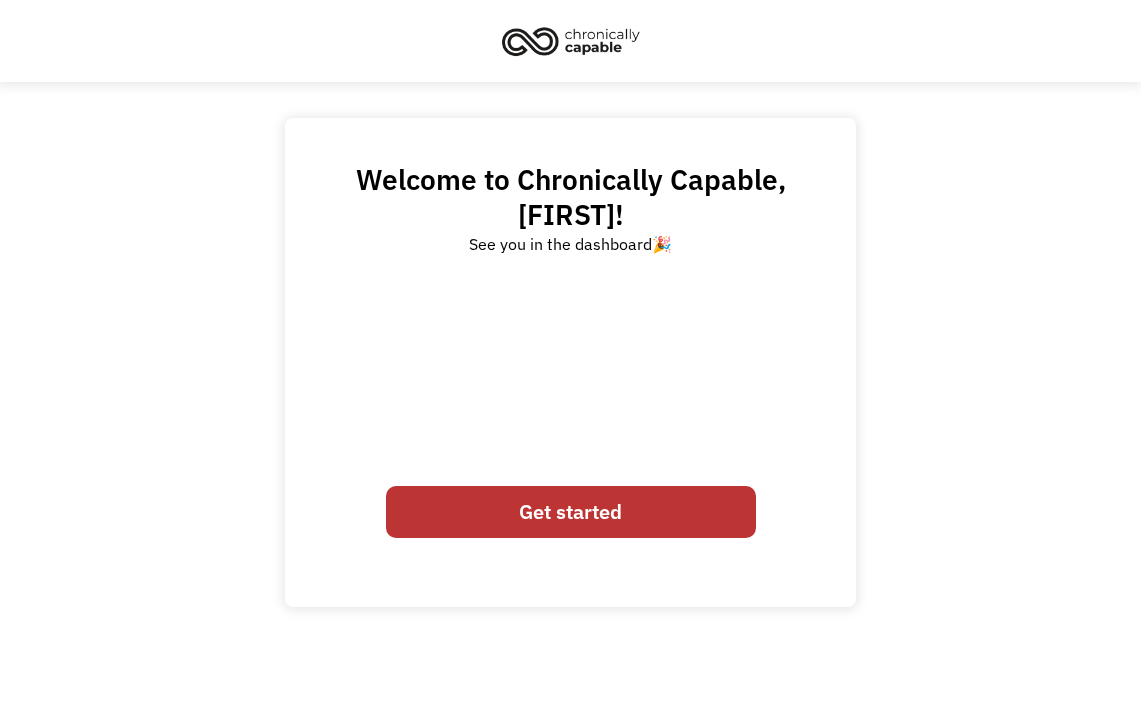 scroll, scrollTop: 0, scrollLeft: 0, axis: both 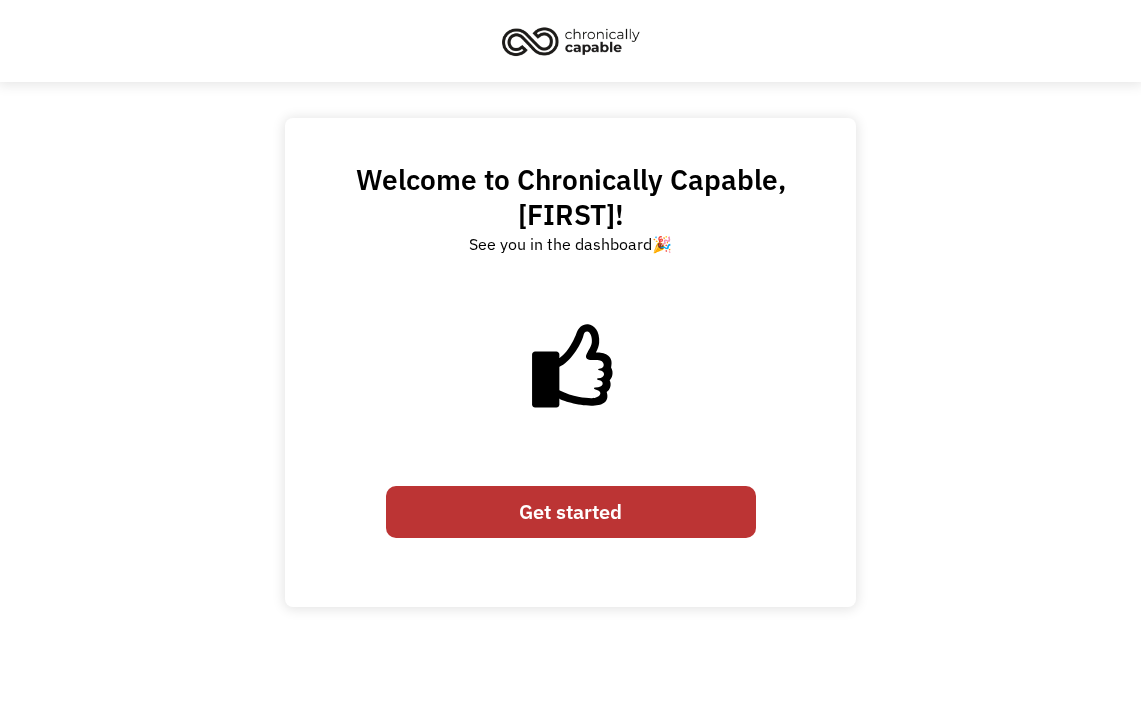 click on "Get started" at bounding box center [571, 512] 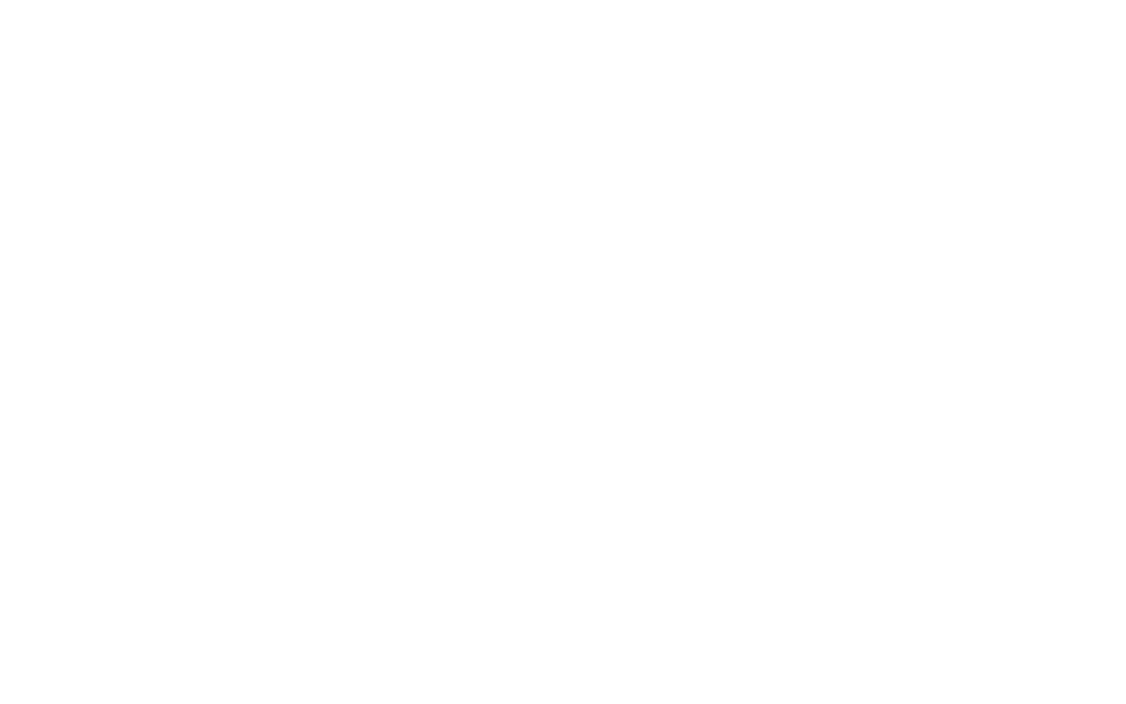 scroll, scrollTop: 0, scrollLeft: 0, axis: both 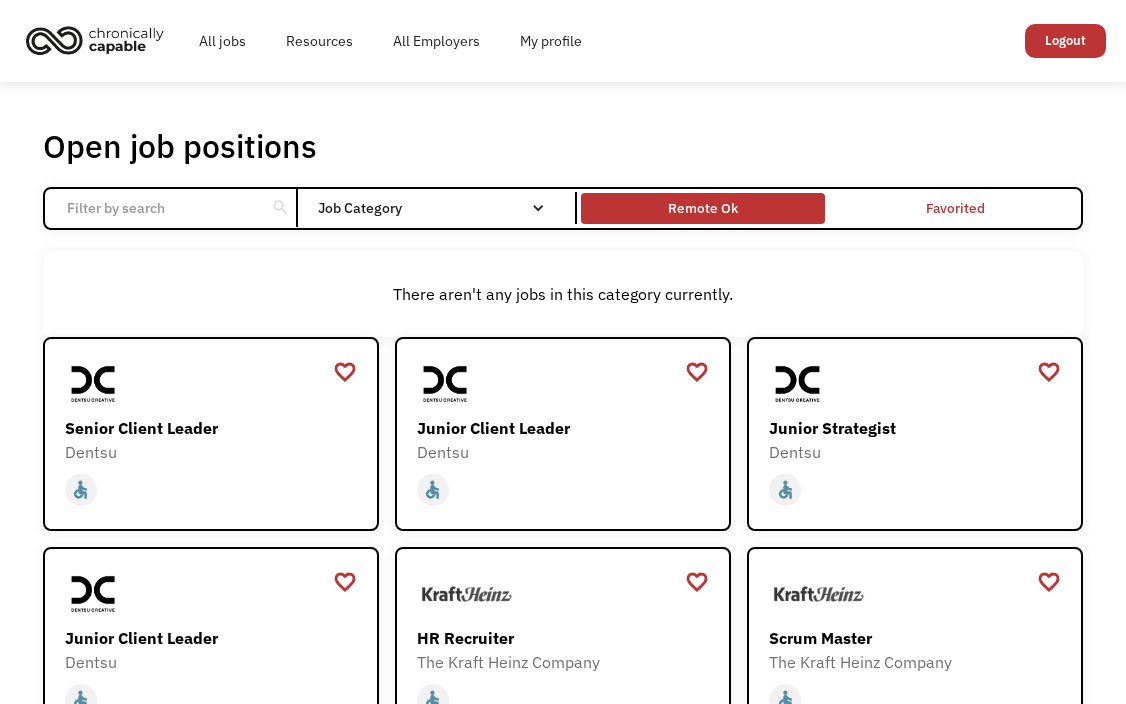 click on "Remote Ok" at bounding box center [703, 208] 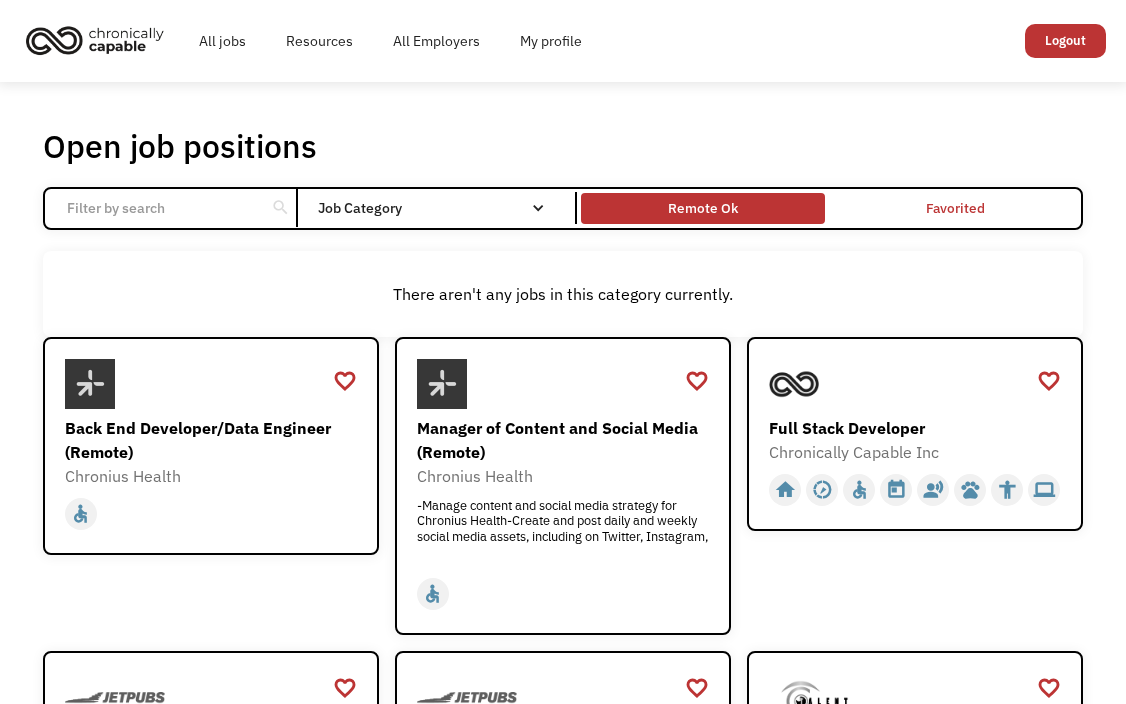 click on "Remote Ok" at bounding box center (703, 208) 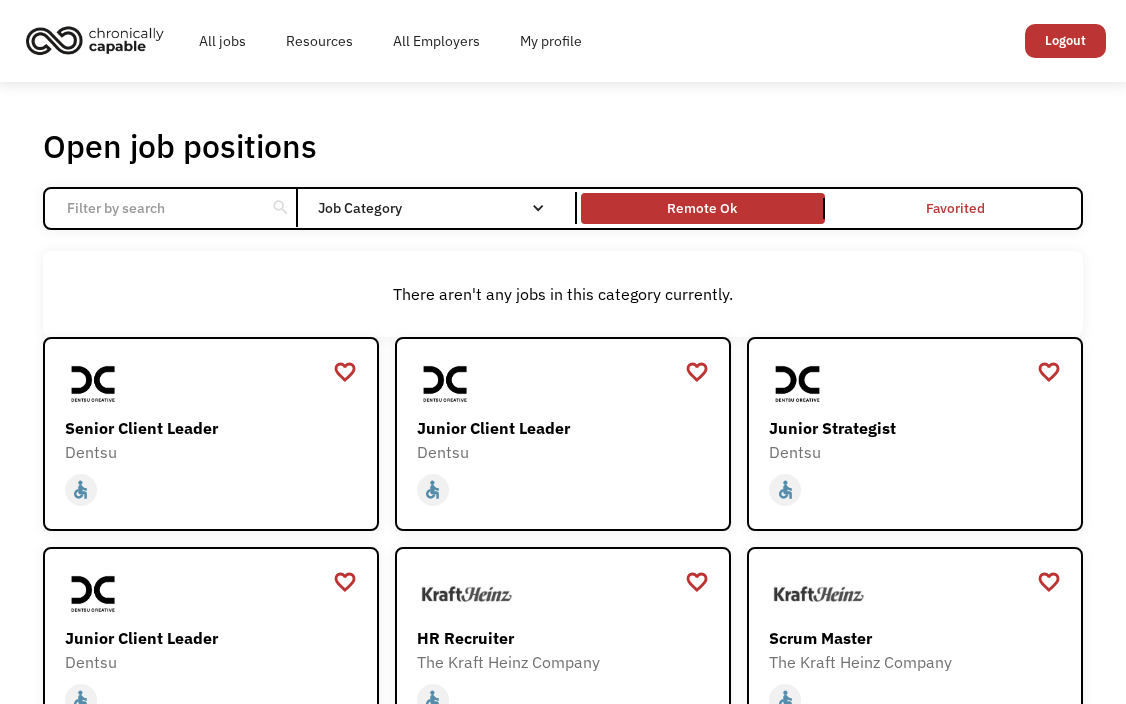 click on "Remote Ok" at bounding box center (703, 208) 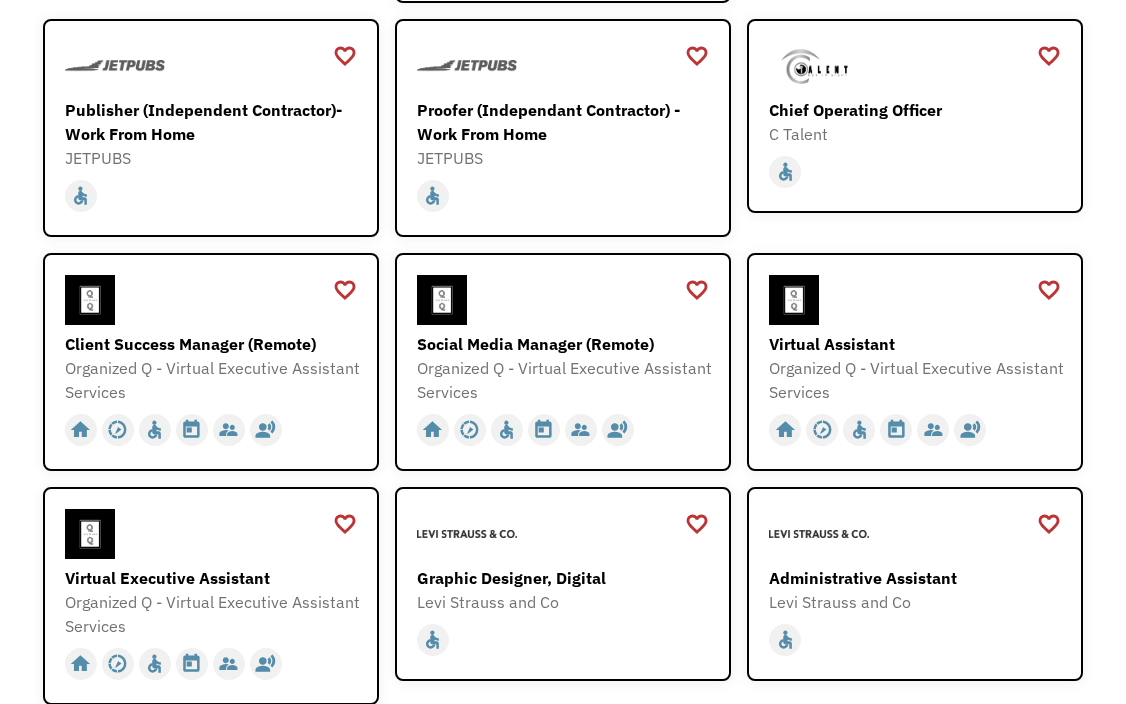 scroll, scrollTop: 635, scrollLeft: 0, axis: vertical 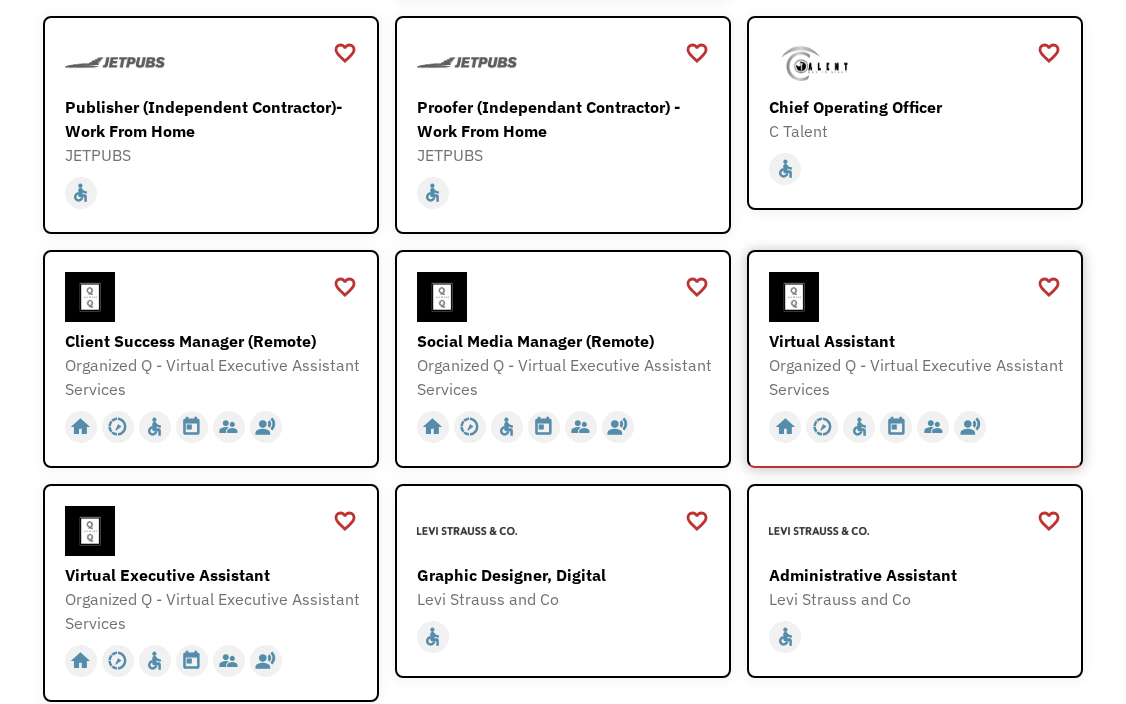 click on "Virtual Assistant" at bounding box center [917, 341] 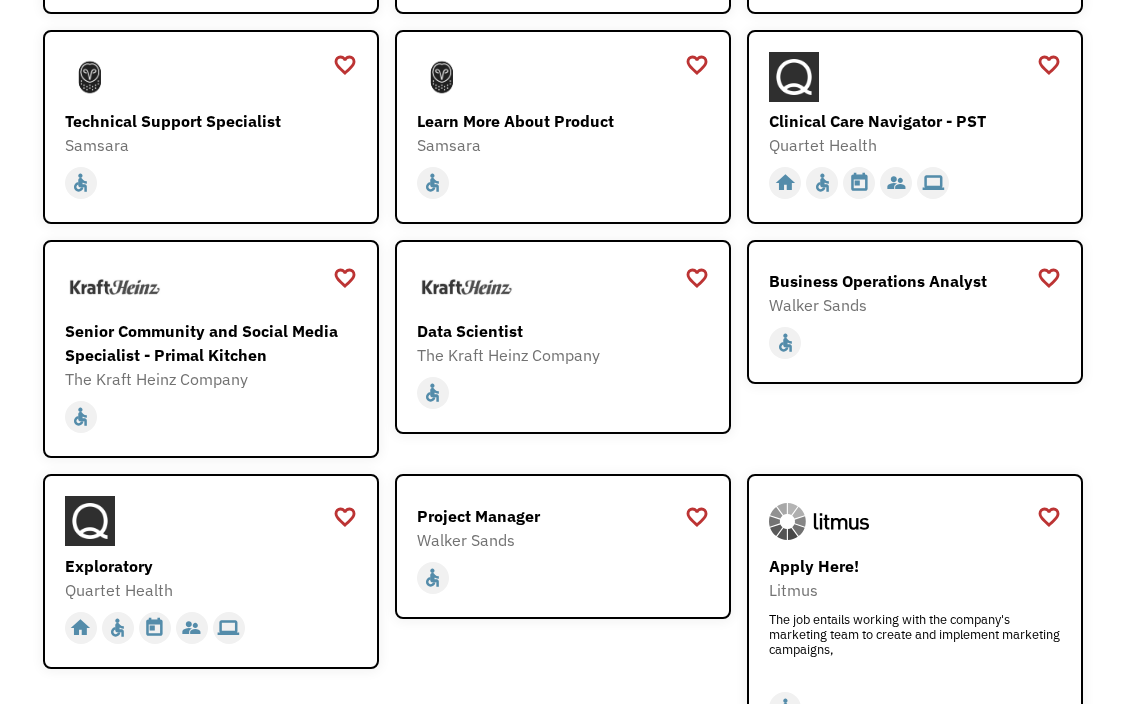 scroll, scrollTop: 2435, scrollLeft: 0, axis: vertical 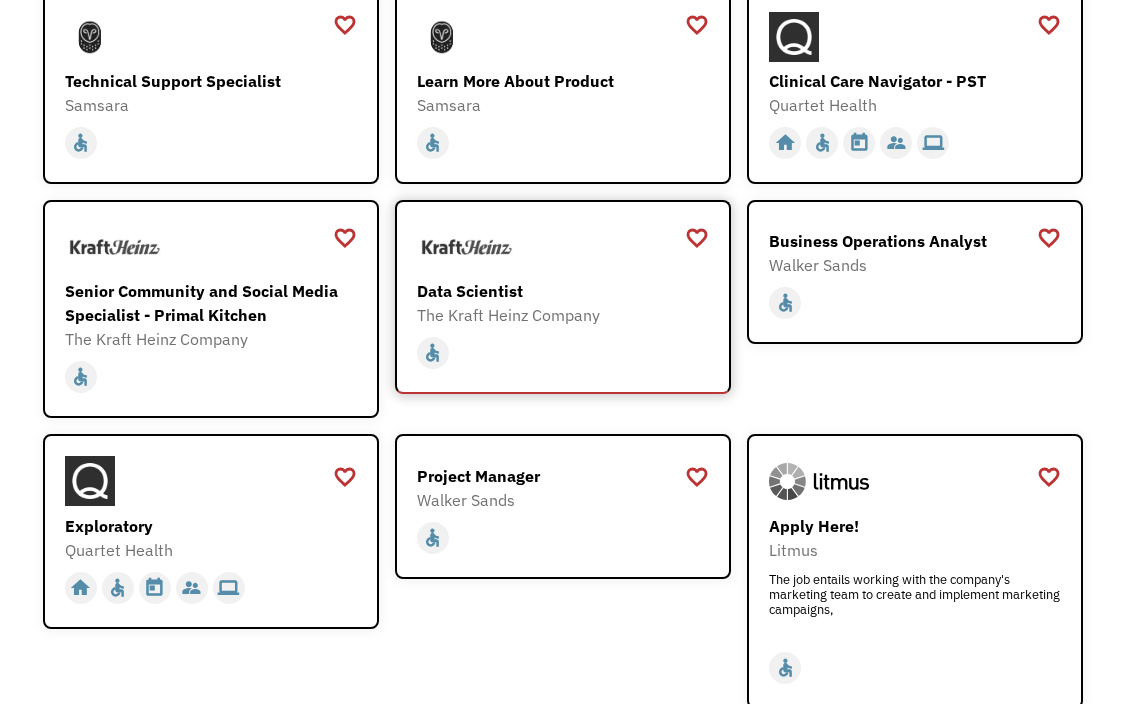 click on "home slow_motion_video accessible today not_interested supervisor_account record_voice_over pets accessibility hearing computer" at bounding box center [565, 353] 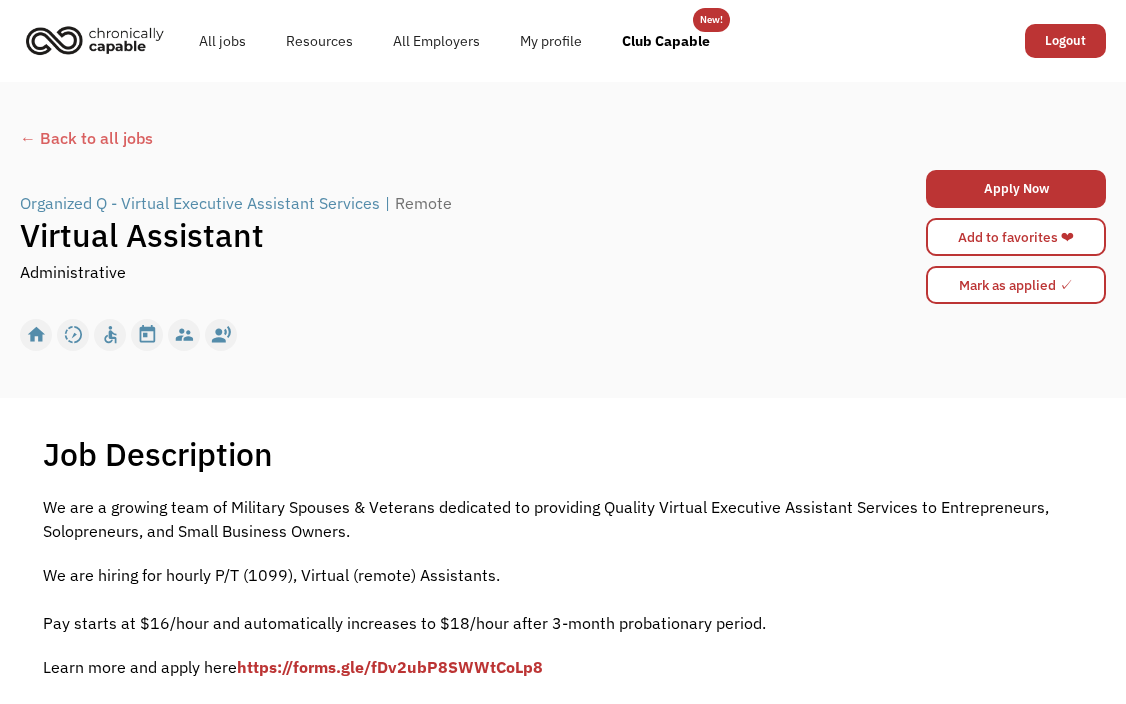 scroll, scrollTop: 0, scrollLeft: 0, axis: both 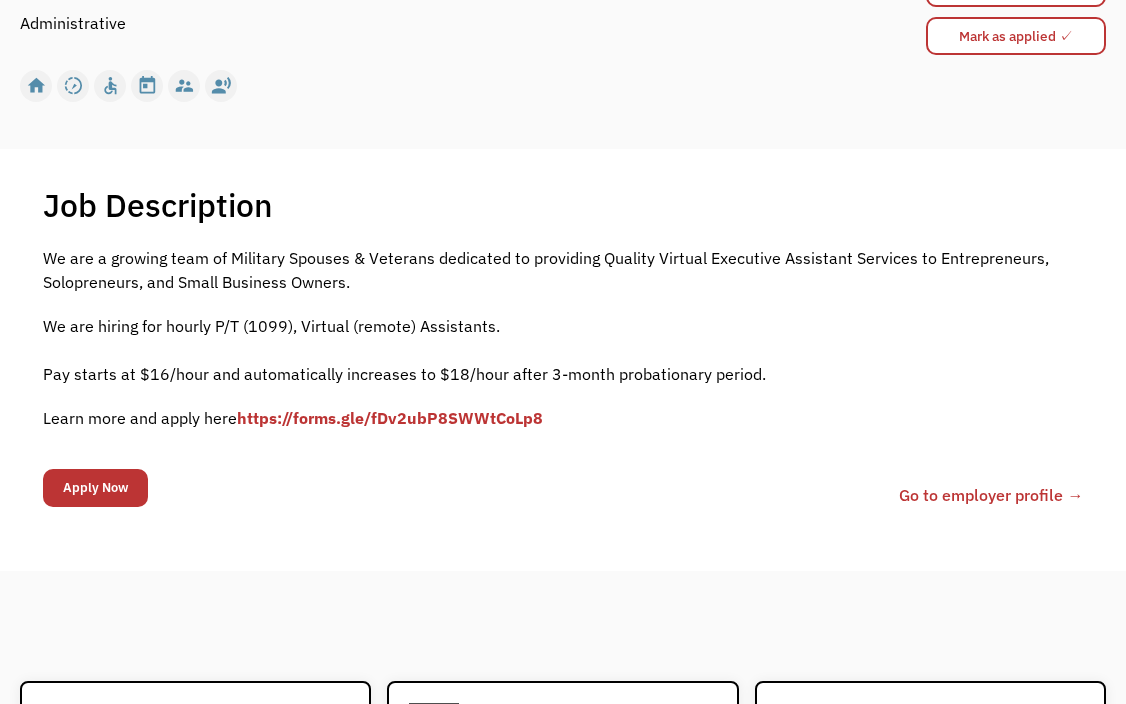 click on "https://forms.gle/fDv2ubP8SWWtCoLp8" at bounding box center [390, 418] 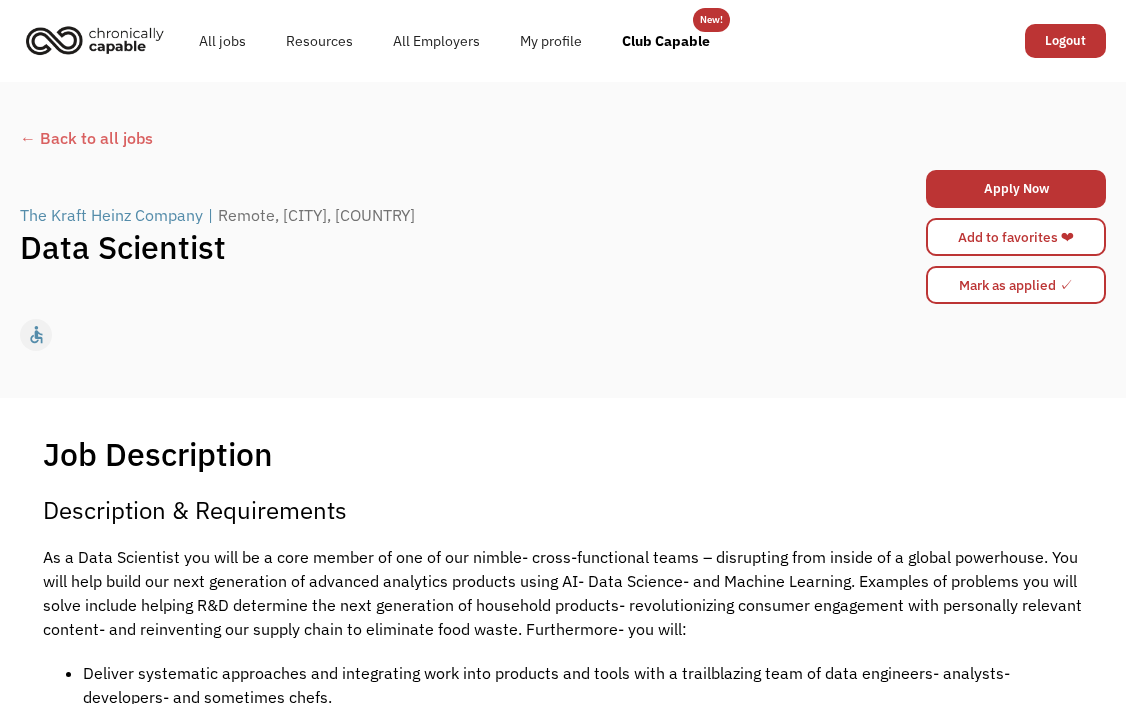 scroll, scrollTop: 0, scrollLeft: 0, axis: both 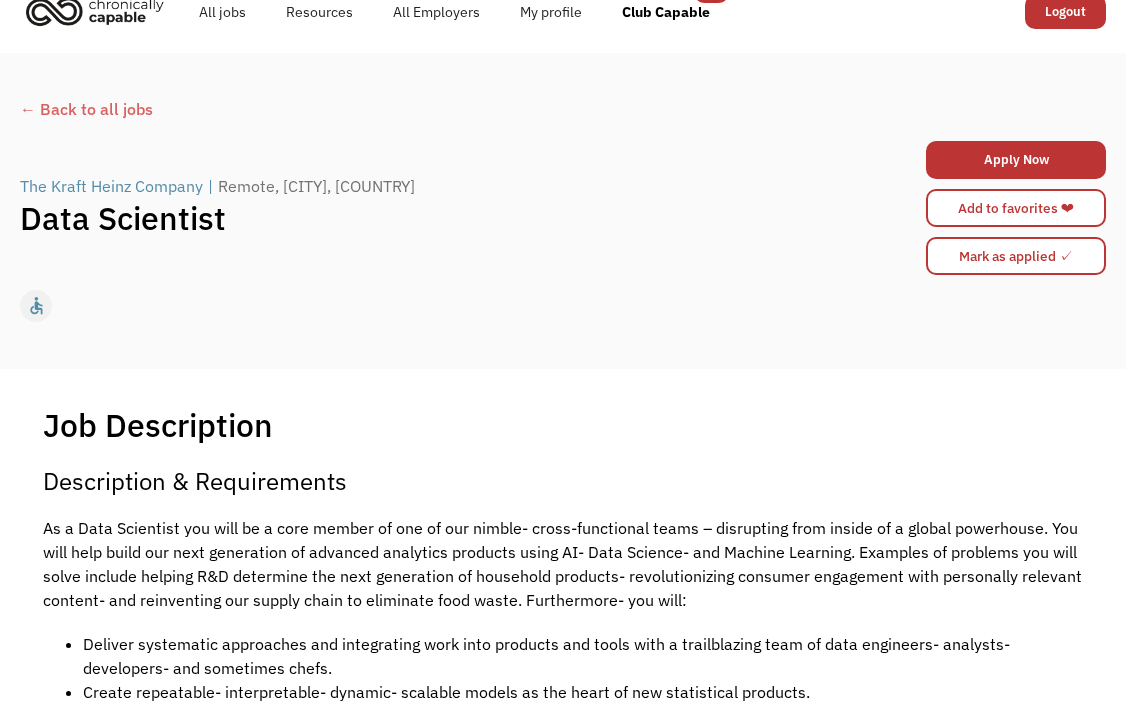 click on "← Back to all jobs" at bounding box center [563, 109] 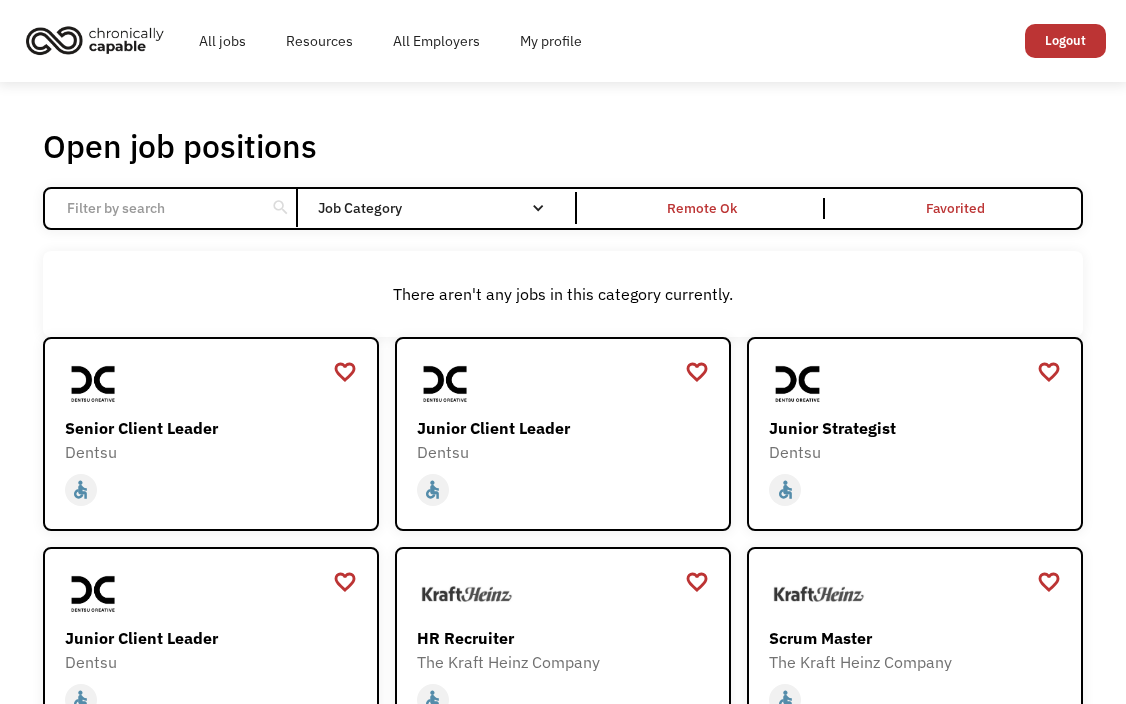 scroll, scrollTop: 0, scrollLeft: 0, axis: both 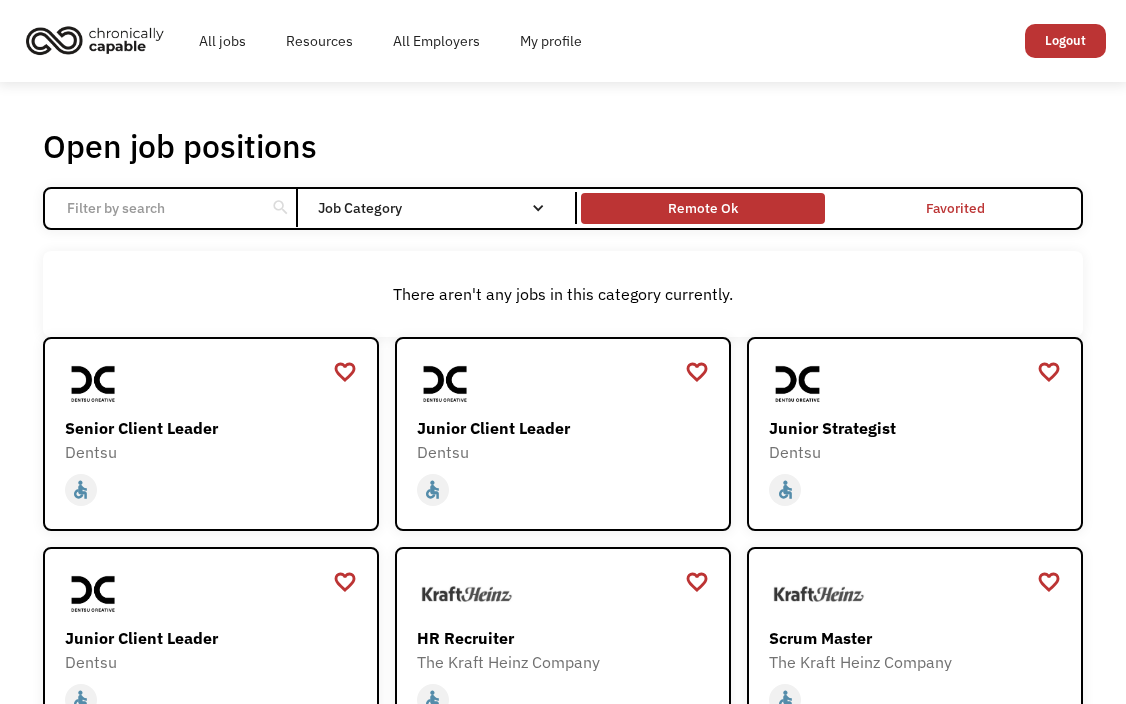 click on "Remote Ok" at bounding box center [703, 208] 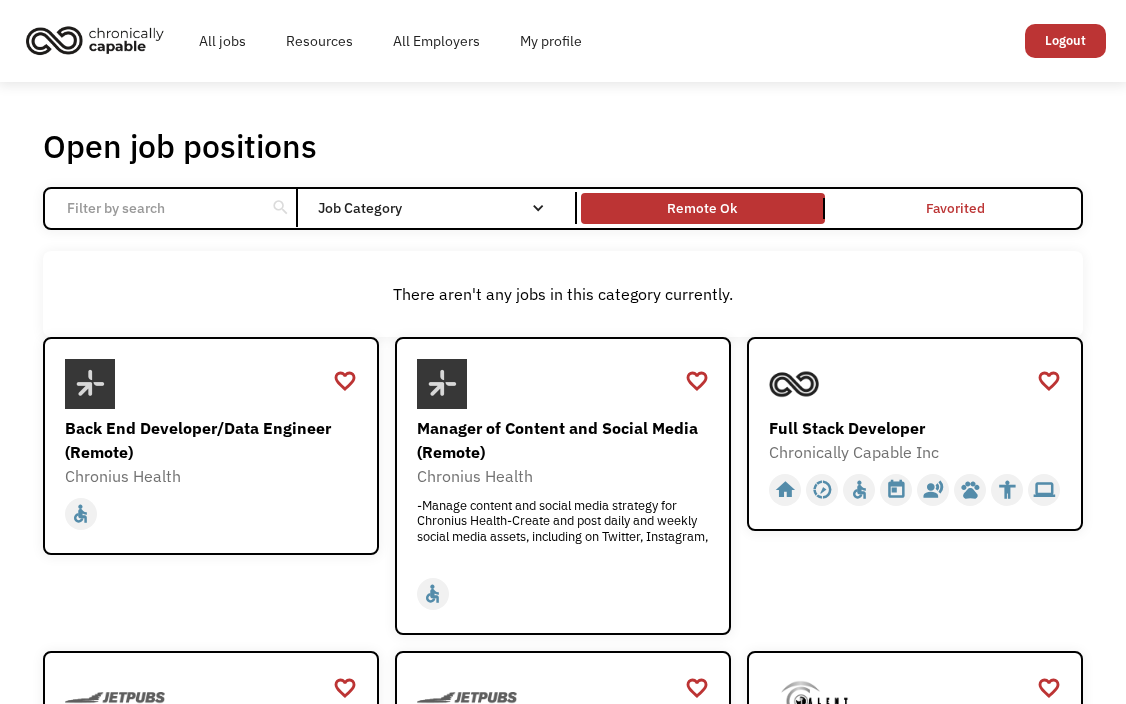 click at bounding box center (155, 208) 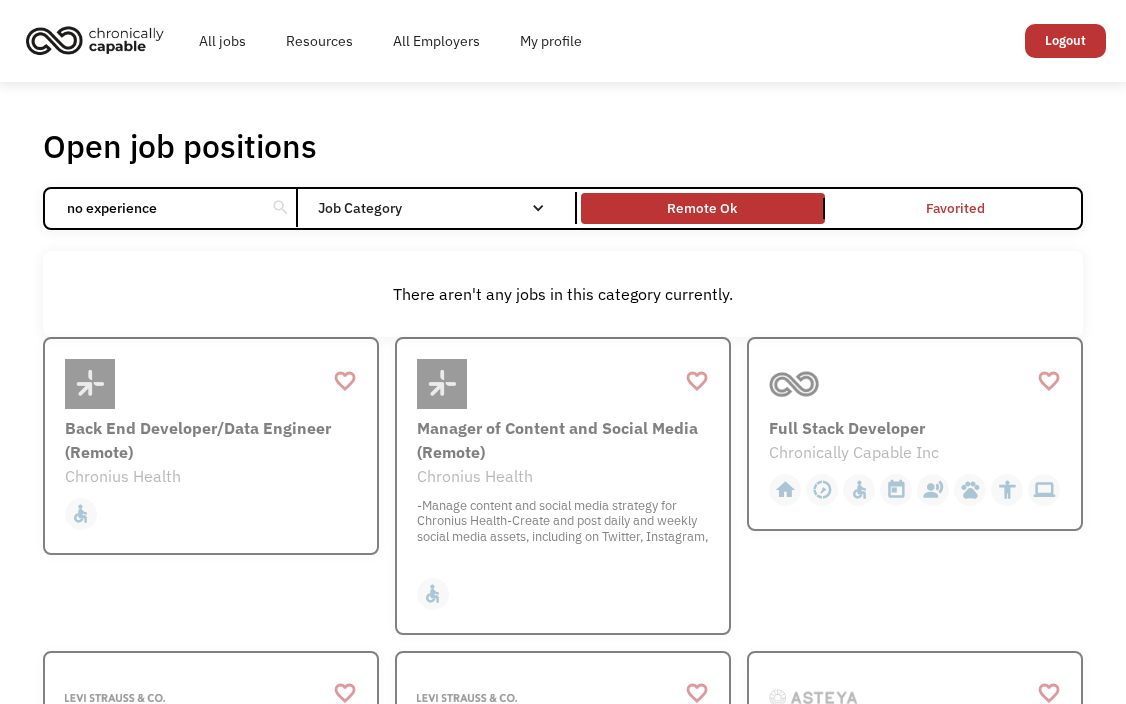 click at bounding box center [0, 0] 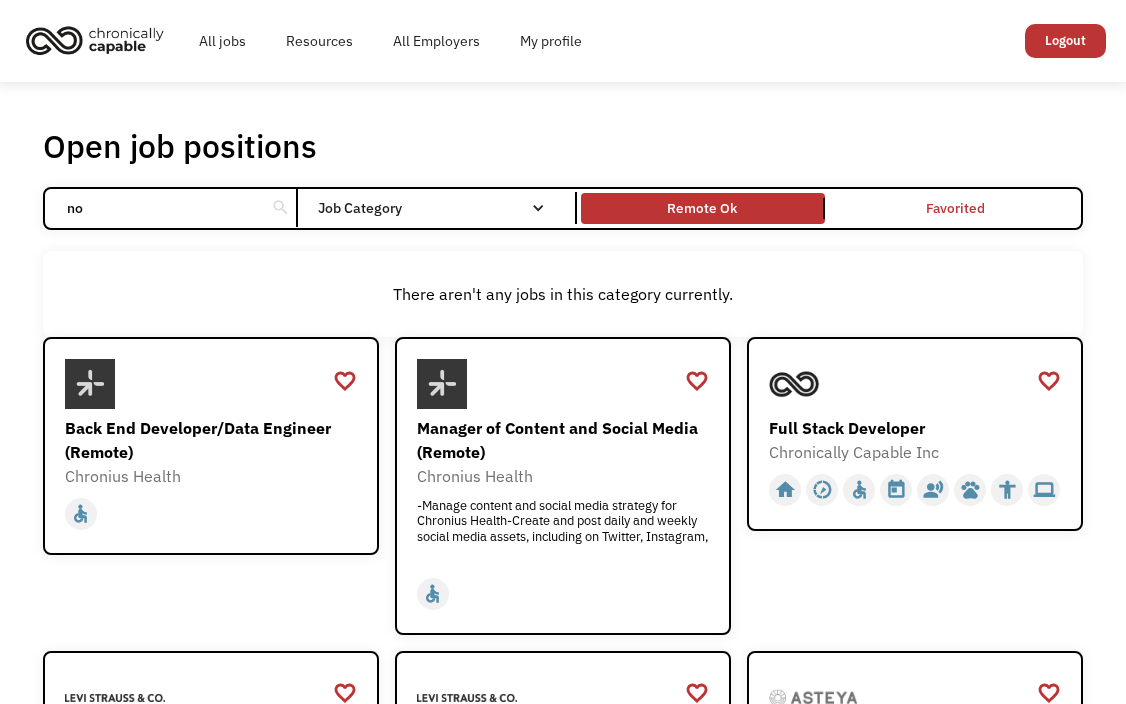 type on "n" 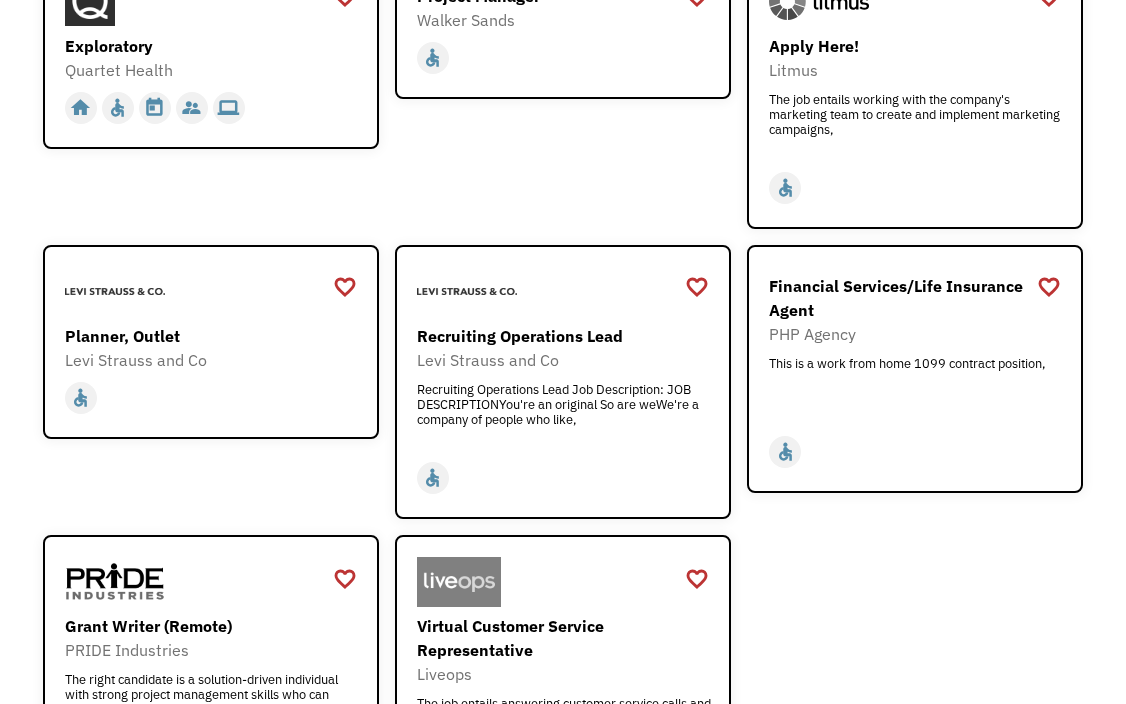 scroll, scrollTop: 3324, scrollLeft: 0, axis: vertical 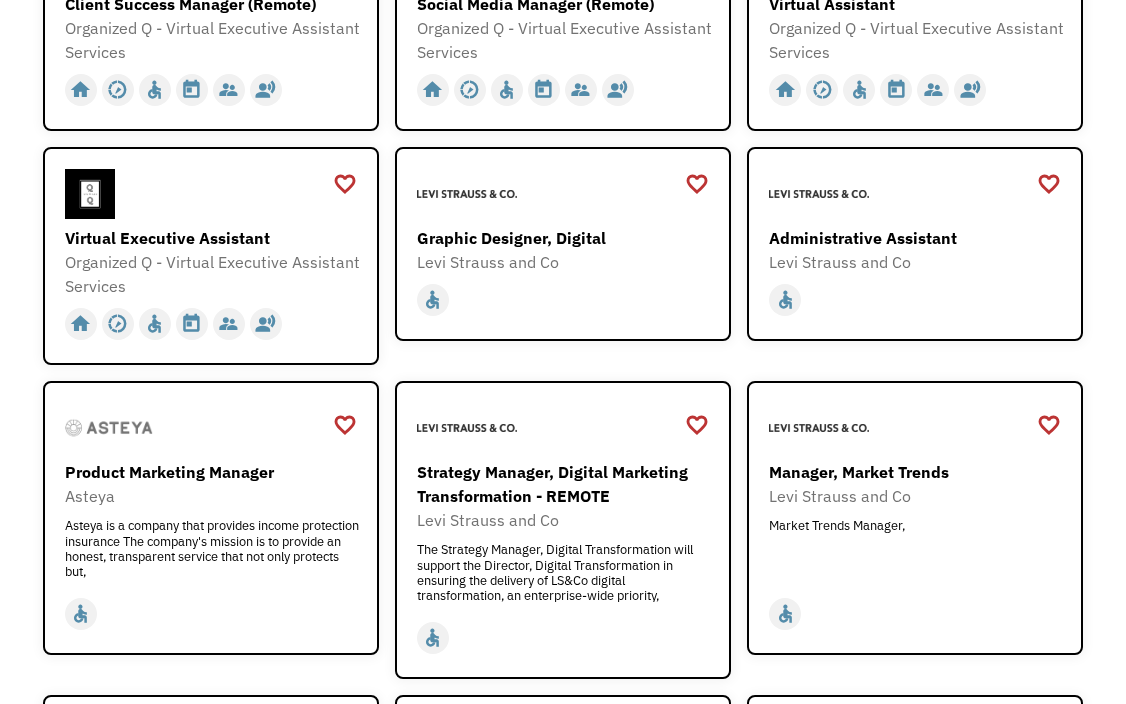 type 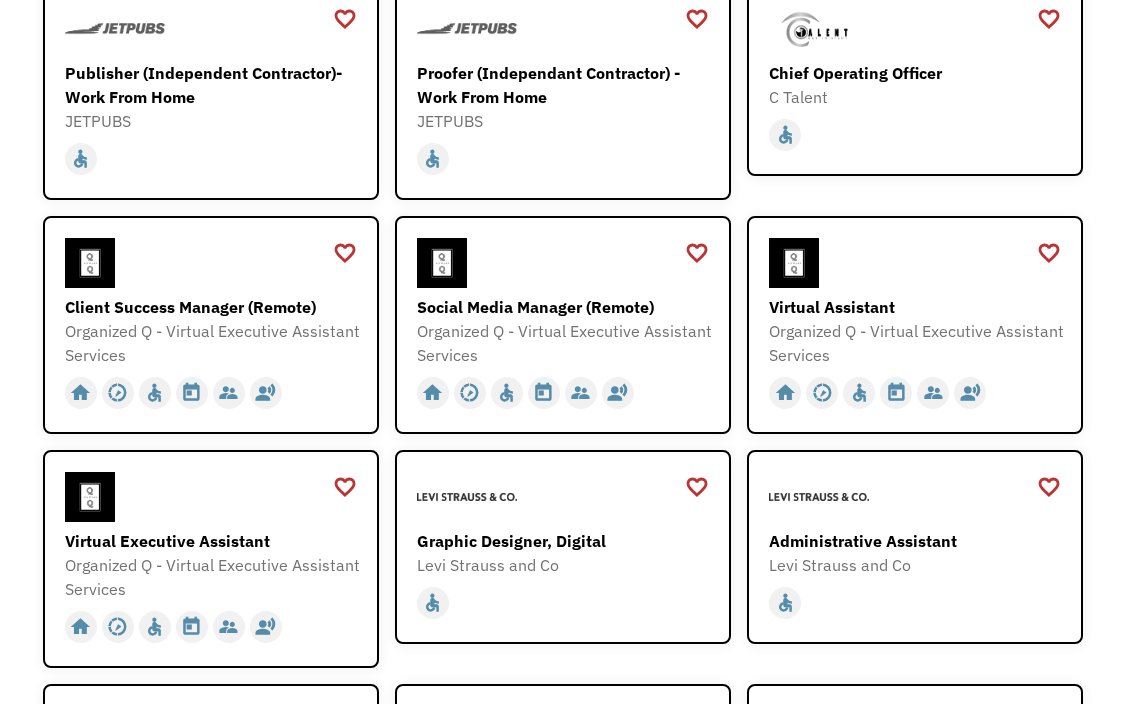 scroll, scrollTop: 678, scrollLeft: 0, axis: vertical 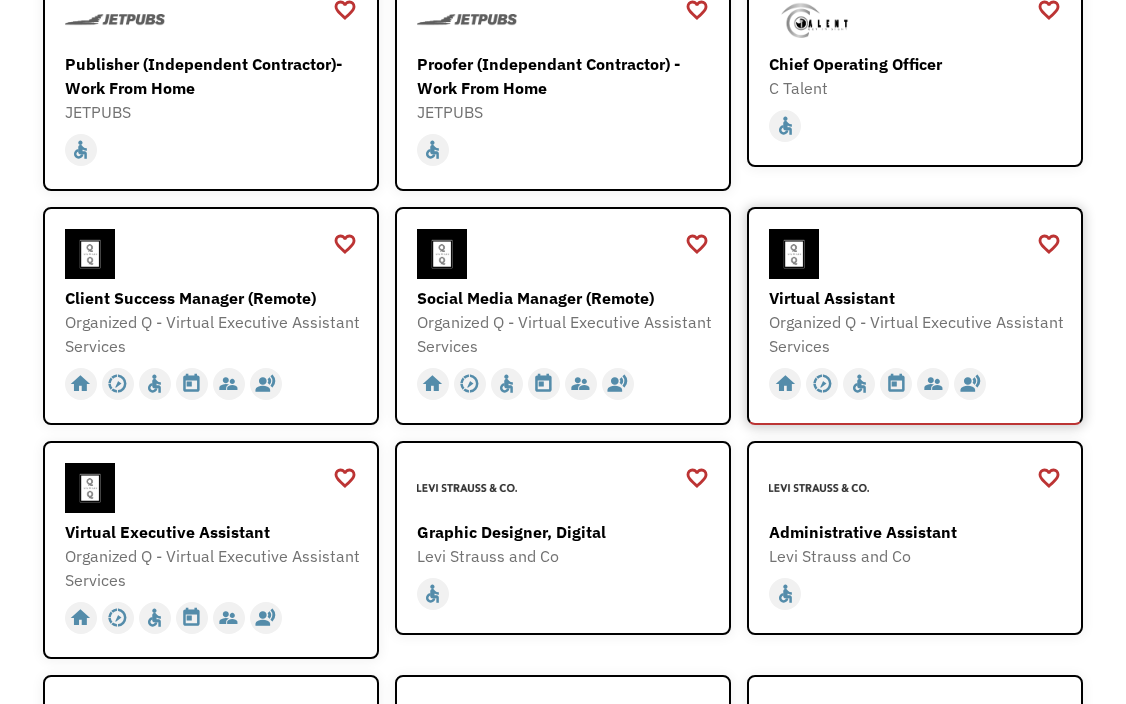 click on "Virtual Assistant" at bounding box center [917, 298] 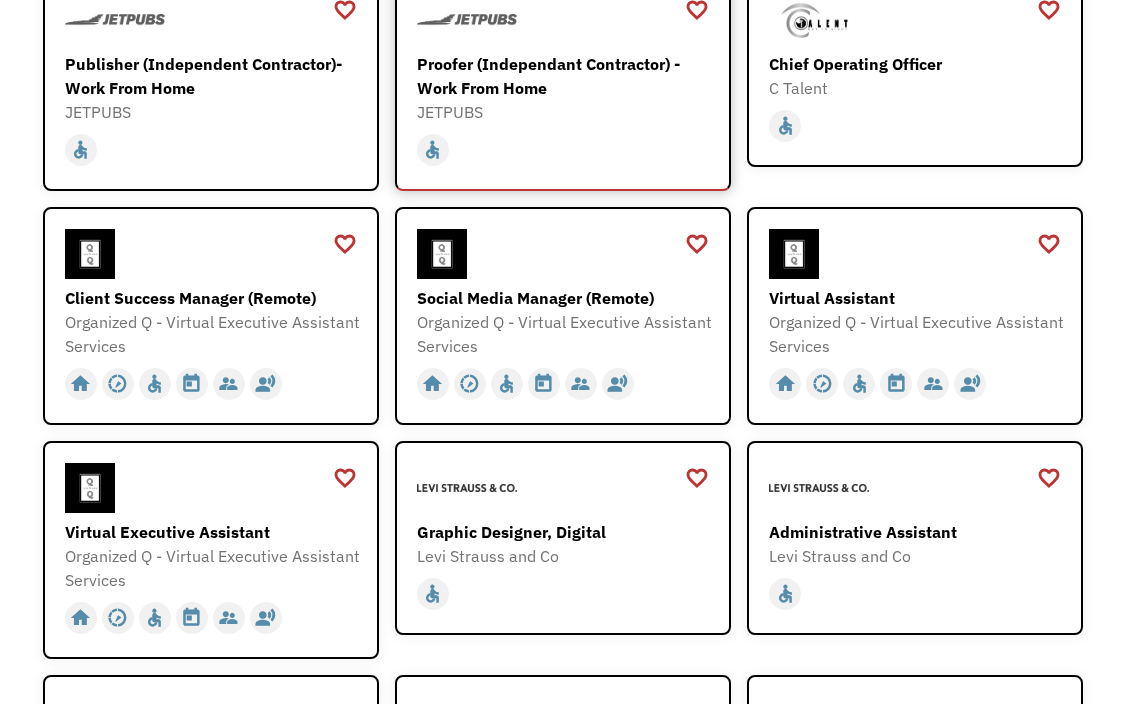 click on "Proofer (Independant Contractor) - Work From Home" at bounding box center [565, 76] 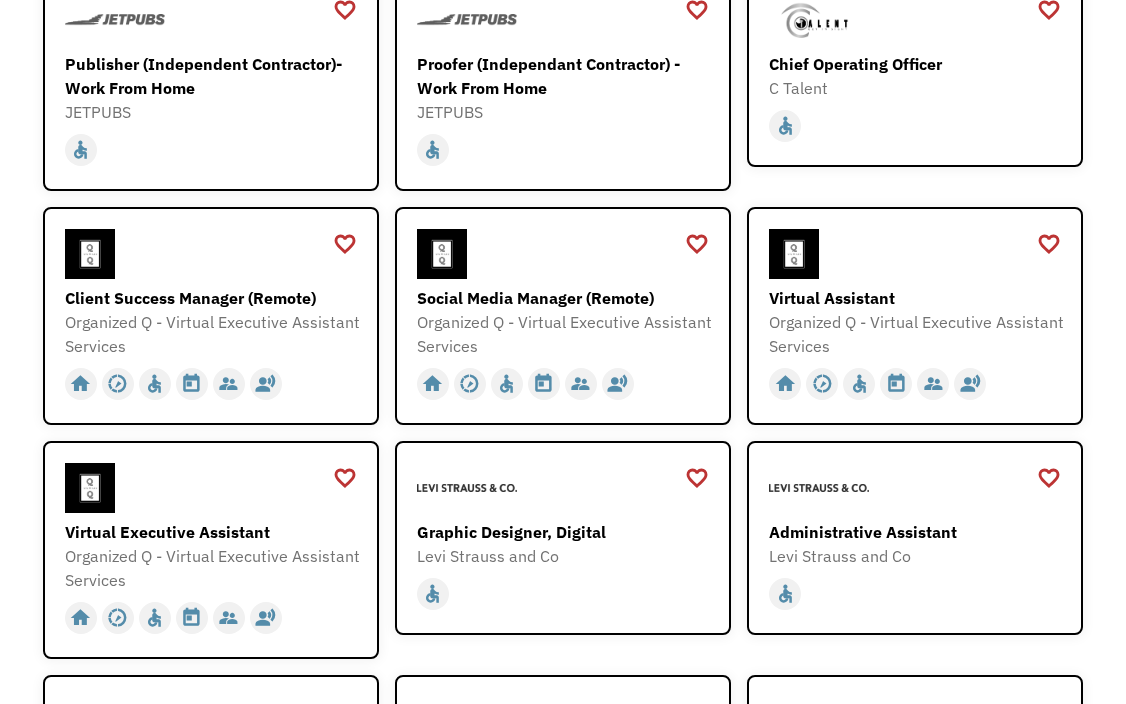 scroll, scrollTop: 0, scrollLeft: 0, axis: both 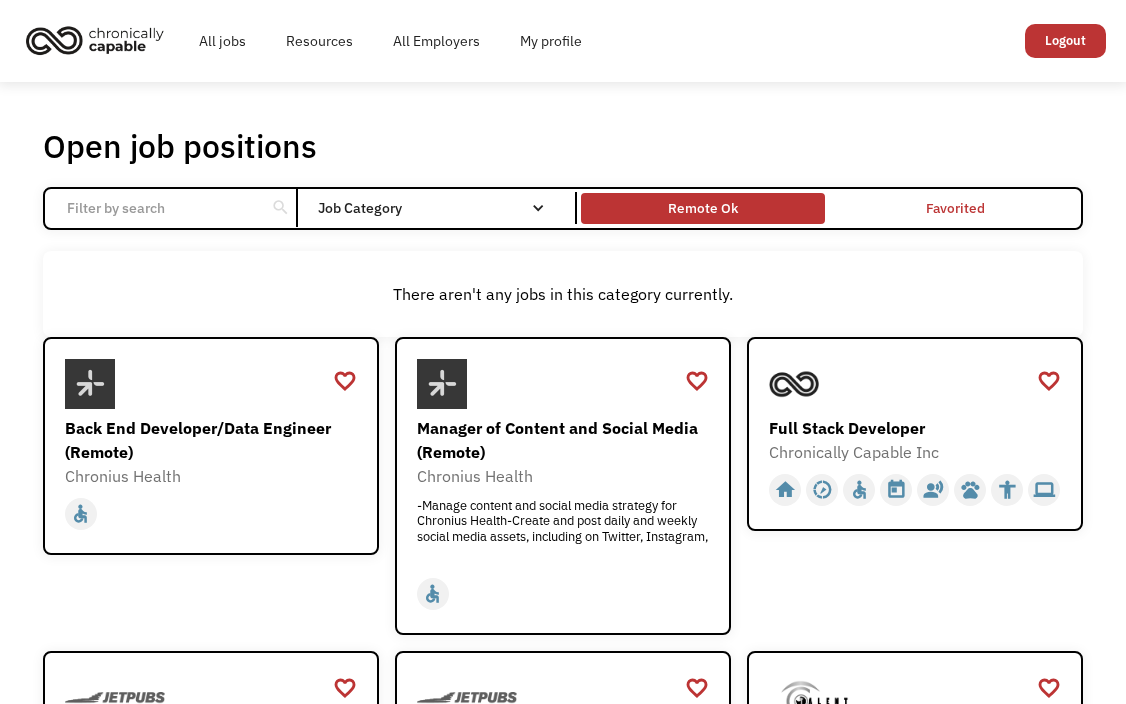 click on "Remote Ok" at bounding box center [703, 208] 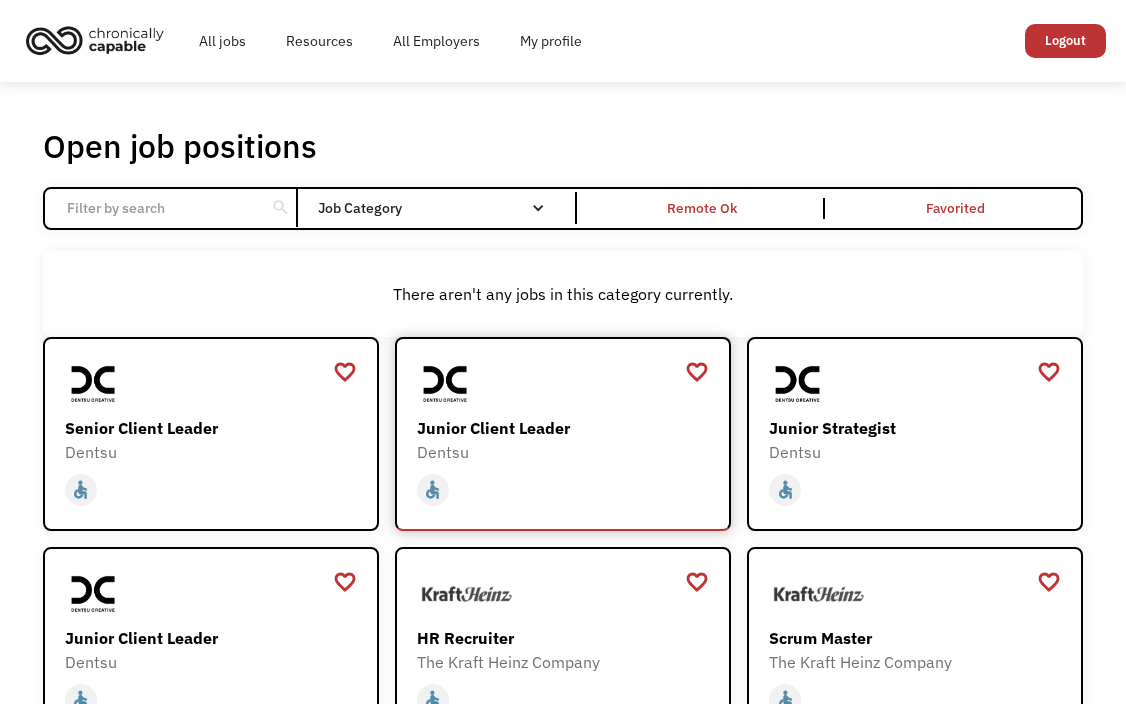 click on "Dentsu" at bounding box center [565, 452] 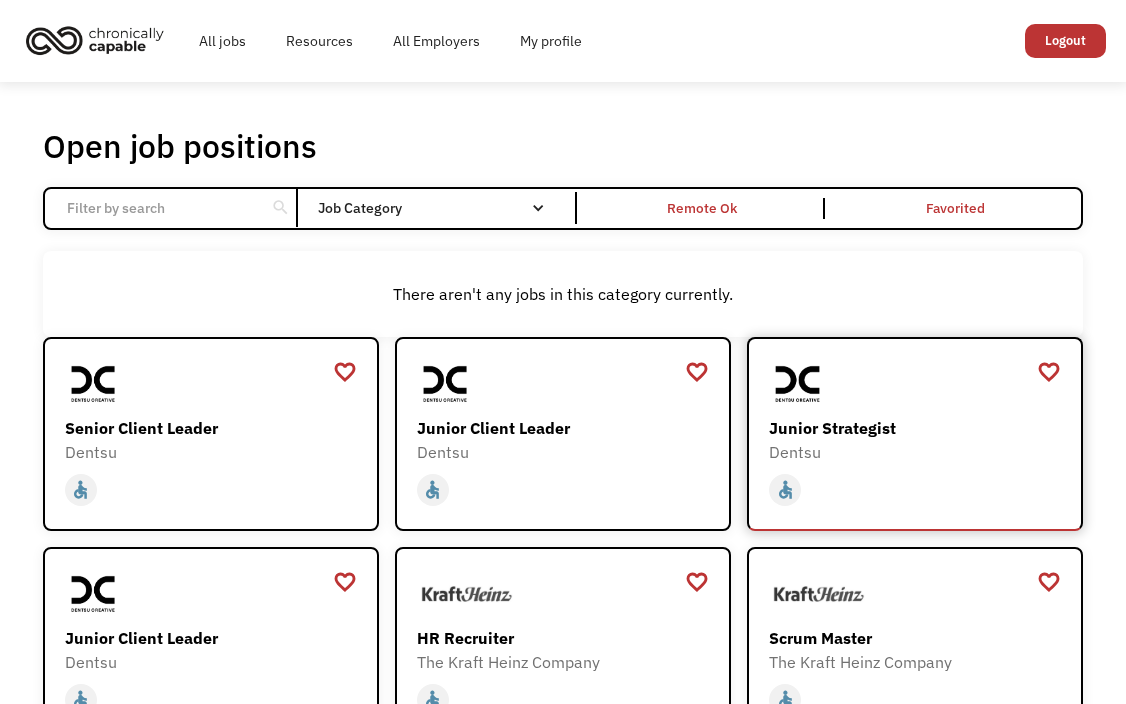 click on "home slow_motion_video accessible today not_interested supervisor_account record_voice_over pets accessibility hearing computer" at bounding box center (917, 486) 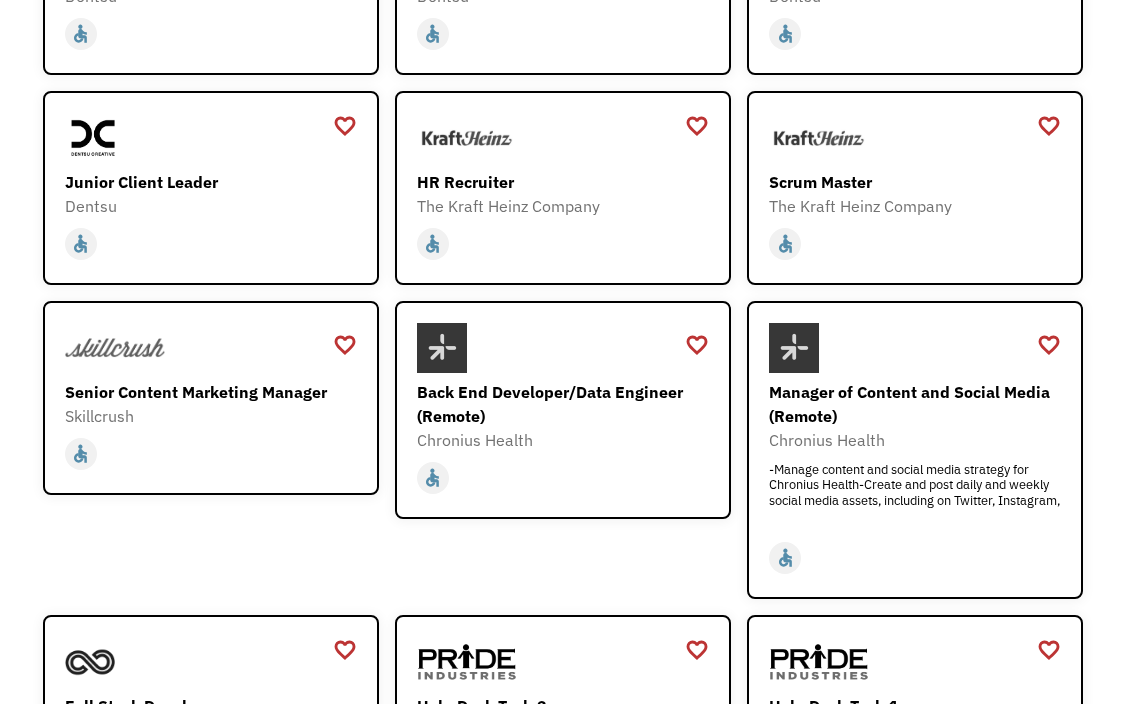 scroll, scrollTop: 461, scrollLeft: 0, axis: vertical 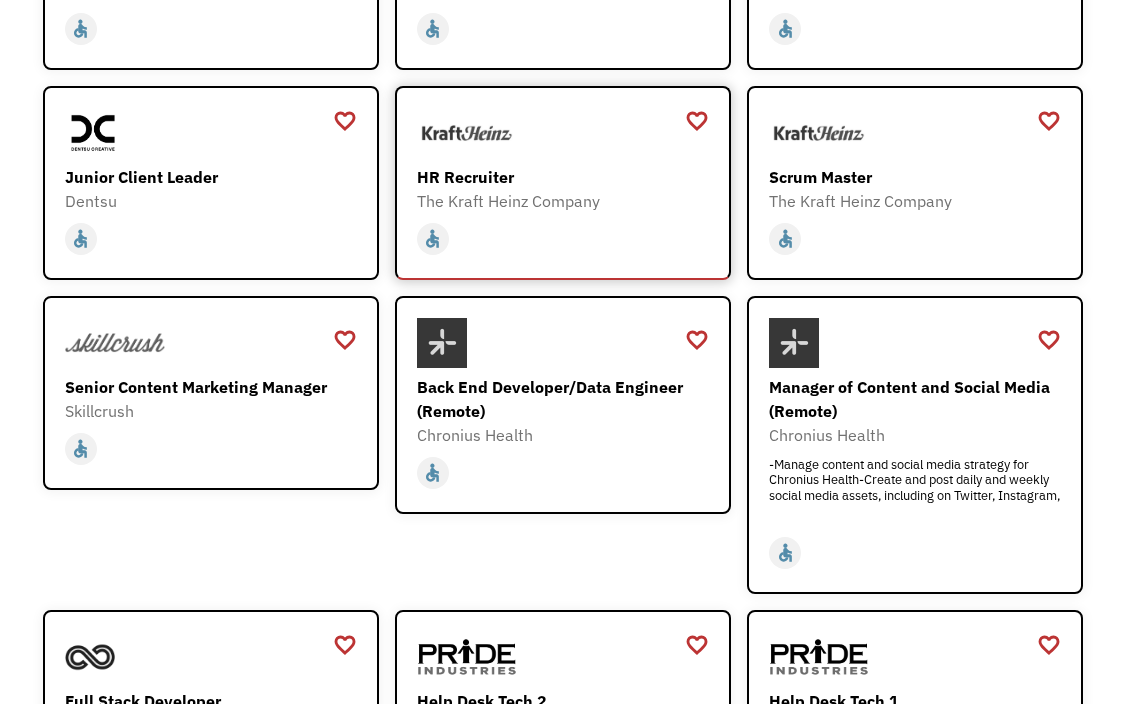 click on "HR Recruiter The Kraft Heinz Company
https://careers.kraftheinz.com/careers/PipelineDetail/HR-Recruiter/49673?utm_source=Chronically%20Capable%20Website&utm_medium=Chronically%20Capable&utm_campaign=Chronically%20Capable" at bounding box center [565, 160] 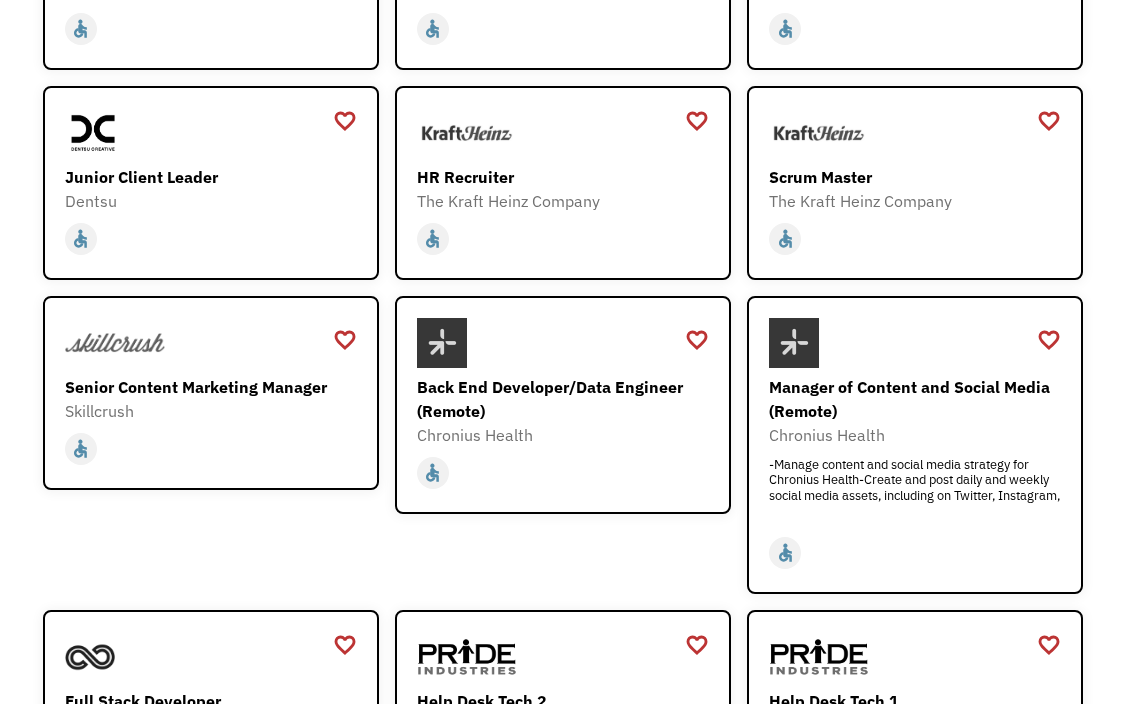 click on "Open job positions You have  X  liked items Search search Filter by category Administration Communications & Public Relations Customer Service Design Education Engineering Finance Healthcare Hospitality Human Resources Industrial & Manufacturing Legal Marketing Operations Sales Science Technology Transportation Other Job Category All None Administrative Communications & Public Relations Customer Service Design Education Engineering Finance Healthcare Hospitality Human Resources Industrial & Manufacturing Legal Marketing Non-profit/Philanthropy Operations Other Sales Science Technology Transportation Filter by type Full-time Part-time Remote Ok Favorited Favorited Thank you! Your submission has been received! Oops! Something went wrong while submitting the form. Non-profit/Philanthropy Other Transportation Technology Science Sales Operations Marketing Legal Industrial & Manufacturing Human Resources Hospitality Healthcare Finance Engineering Education Design Customer Service Communications & Public Relations" at bounding box center [563, 277] 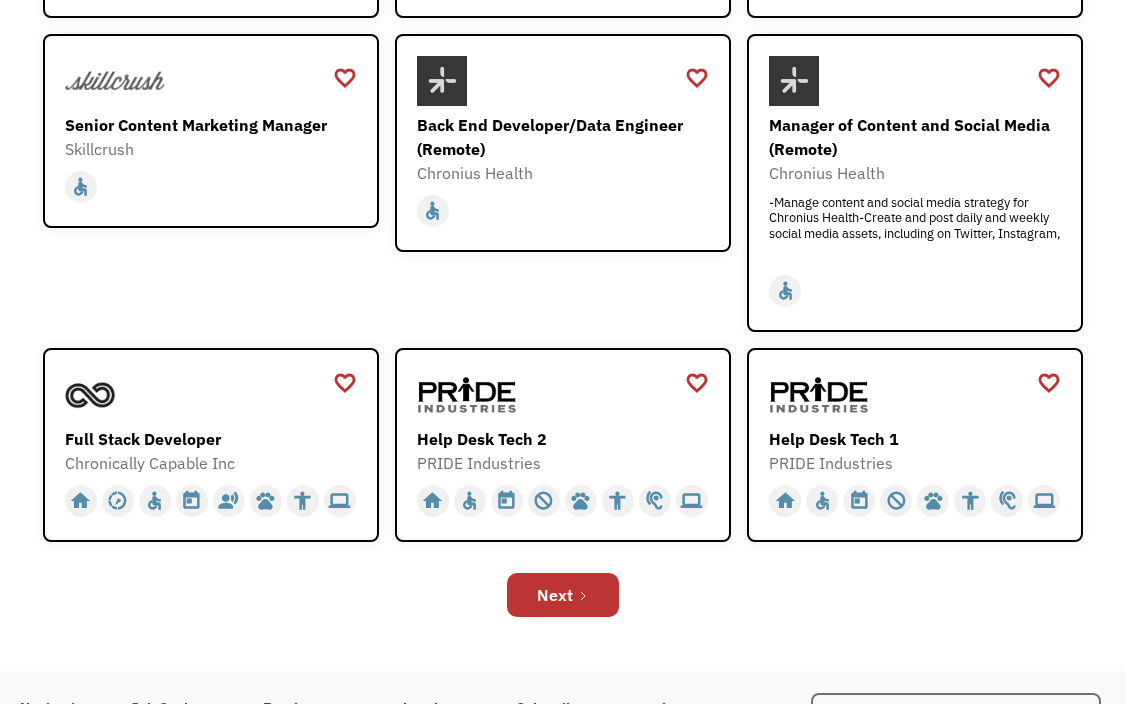 scroll, scrollTop: 722, scrollLeft: 0, axis: vertical 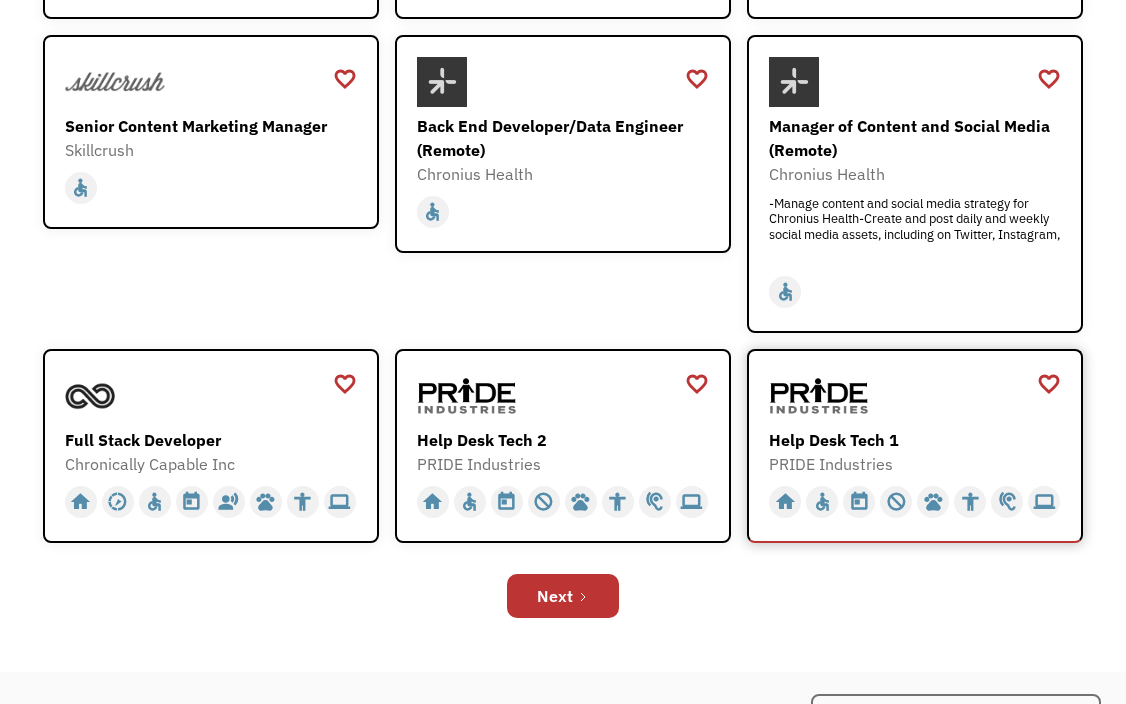 click at bounding box center (917, 396) 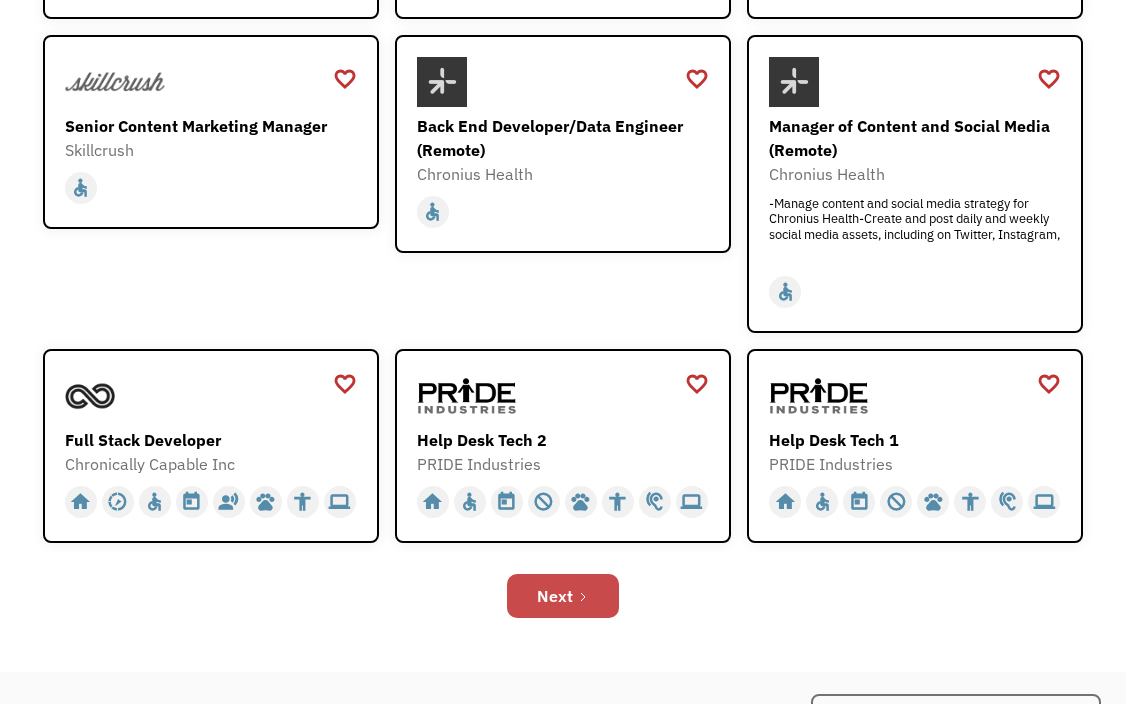 click on "Next" at bounding box center (563, 596) 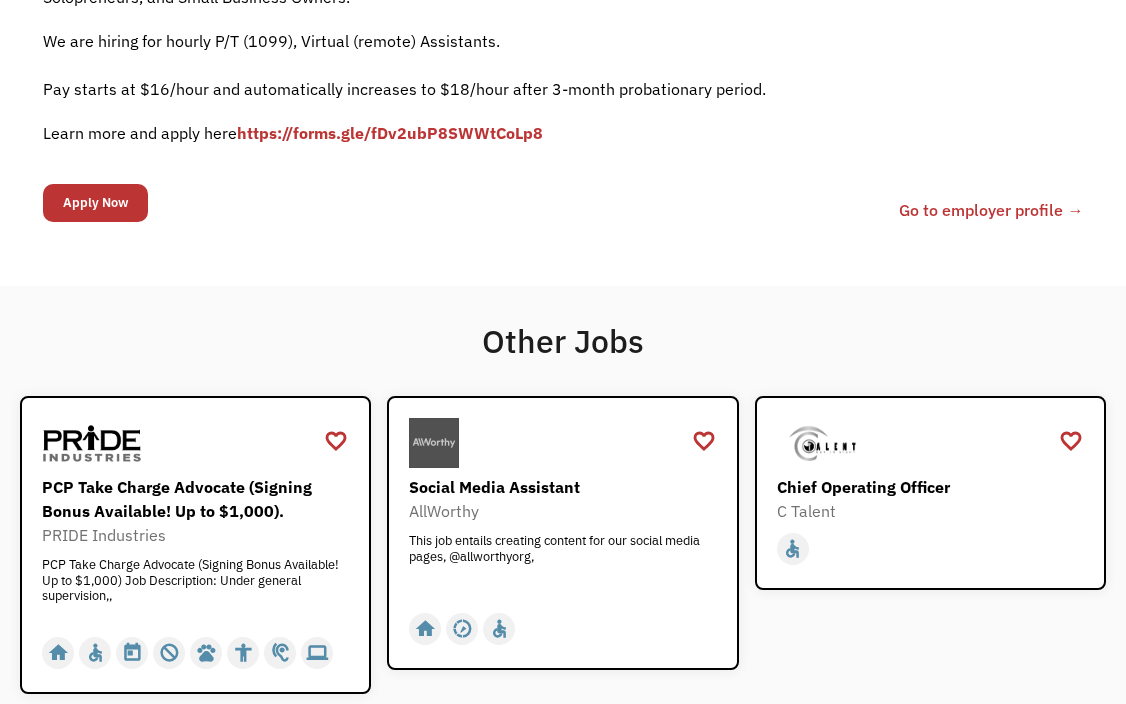 scroll, scrollTop: 0, scrollLeft: 0, axis: both 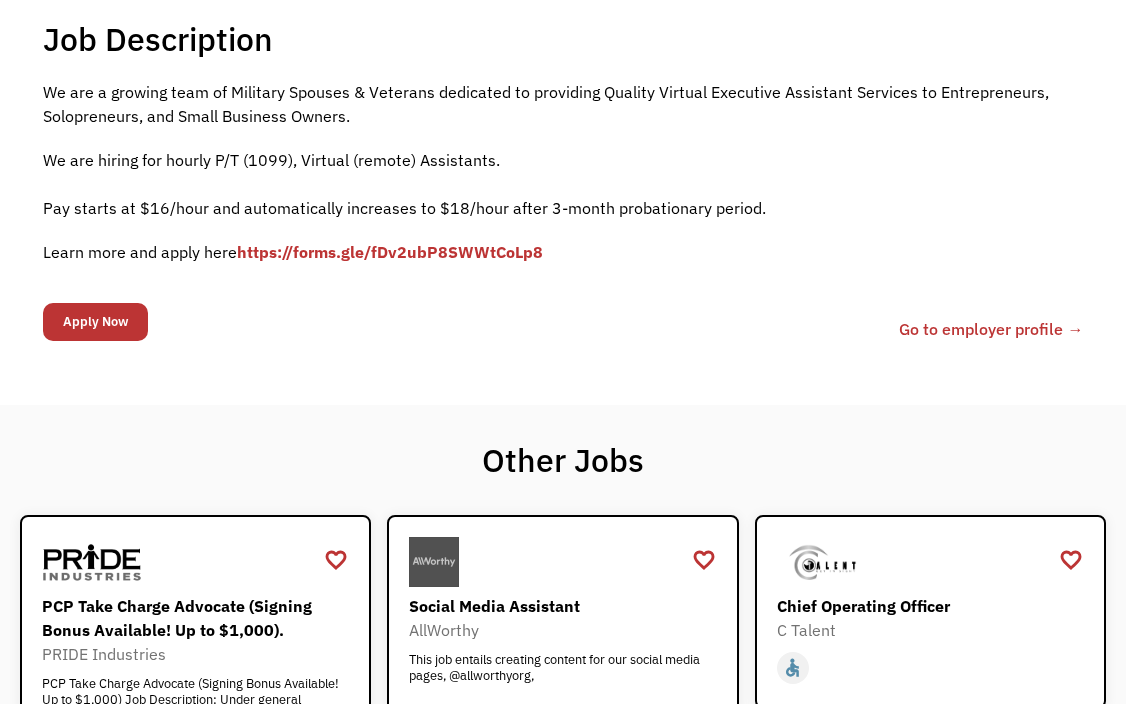 click on "Congrats! You applied
[NUMBER] [EMAIL] [FIRST] [LAST] Search Engine * Tell us more about the application process * Required fields Capability #1 Select a capability Administration Communications & Public Relations Customer Service Design Education Engineering Finance Healthcare Hospitality Human Resources Industrial & Manufacturing Legal Marketing Operations Sales Science Technology Transportation Other Capability #2 (optional) Select a capability Administration Communications & Public Relations Customer Service Design Education Engineering Finance Healthcare Hospitality Human Resources Industrial & Manufacturing Legal Marketing Operations Sales Science Technology Transportation Other Capability #3 (optional) Select a capability Administration Communications & Public Relations Customer Service Design Education Engineering Finance Healthcare Hospitality Human Resources Industrial & Manufacturing Legal Marketing Operations Sales Science Technology Transportation Other 0-1 2-4" at bounding box center [563, -63] 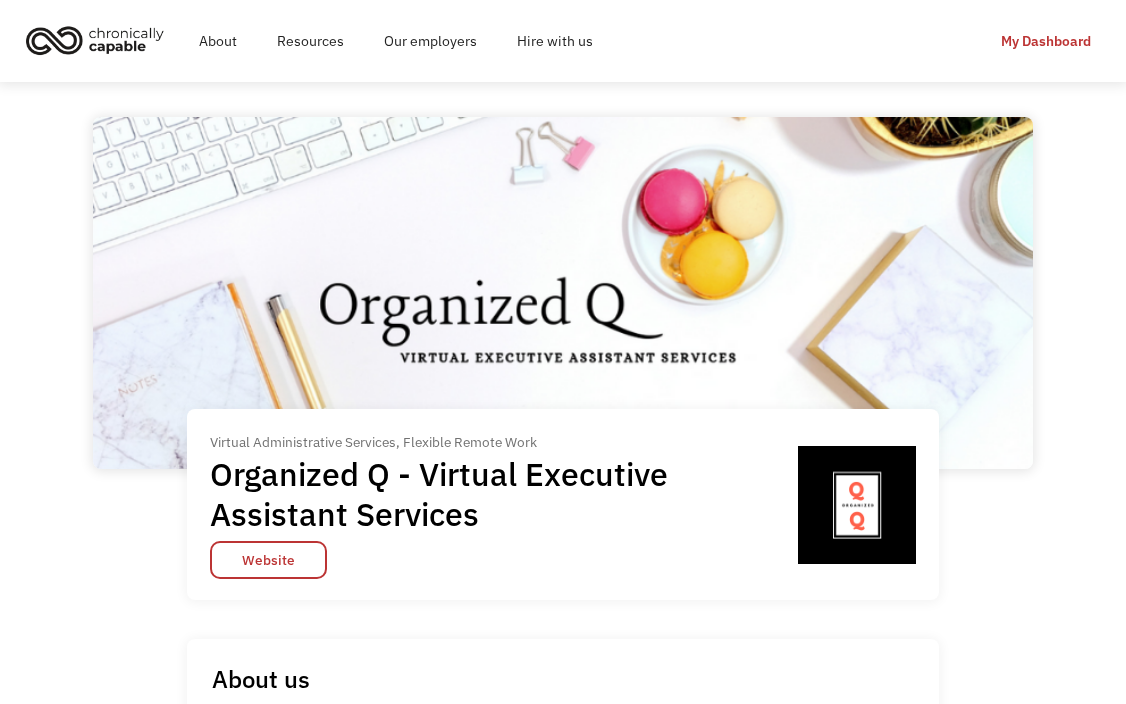 scroll, scrollTop: 0, scrollLeft: 0, axis: both 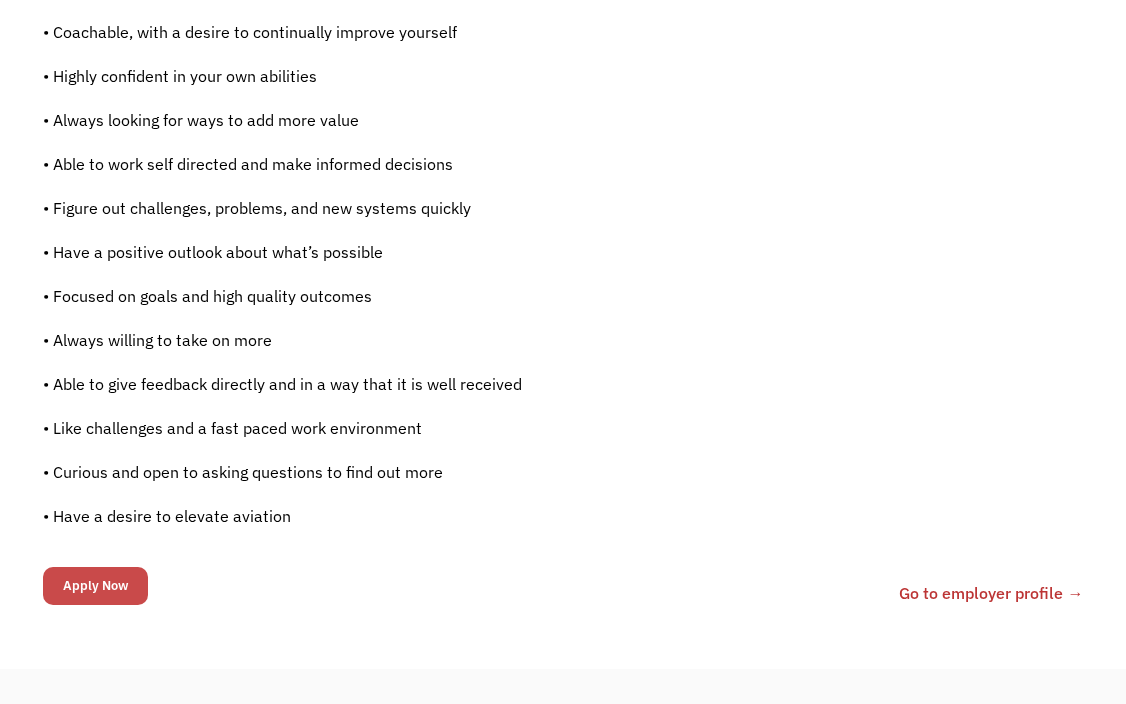 click on "Apply Now" at bounding box center (95, 586) 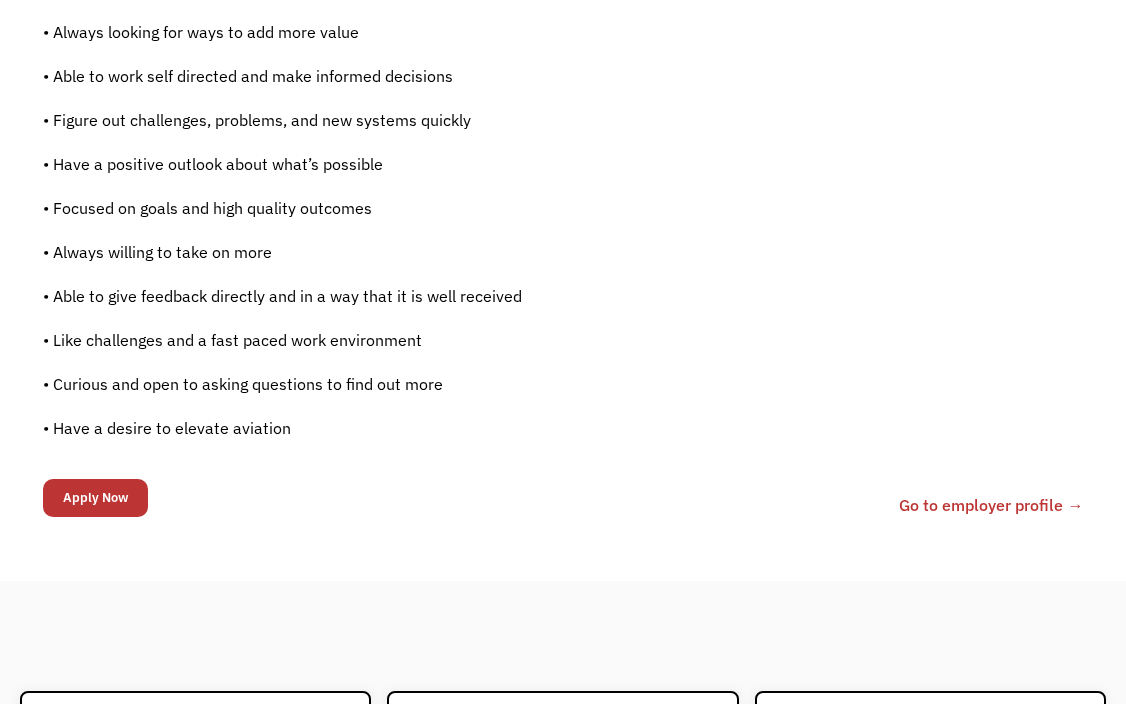scroll, scrollTop: 1311, scrollLeft: 0, axis: vertical 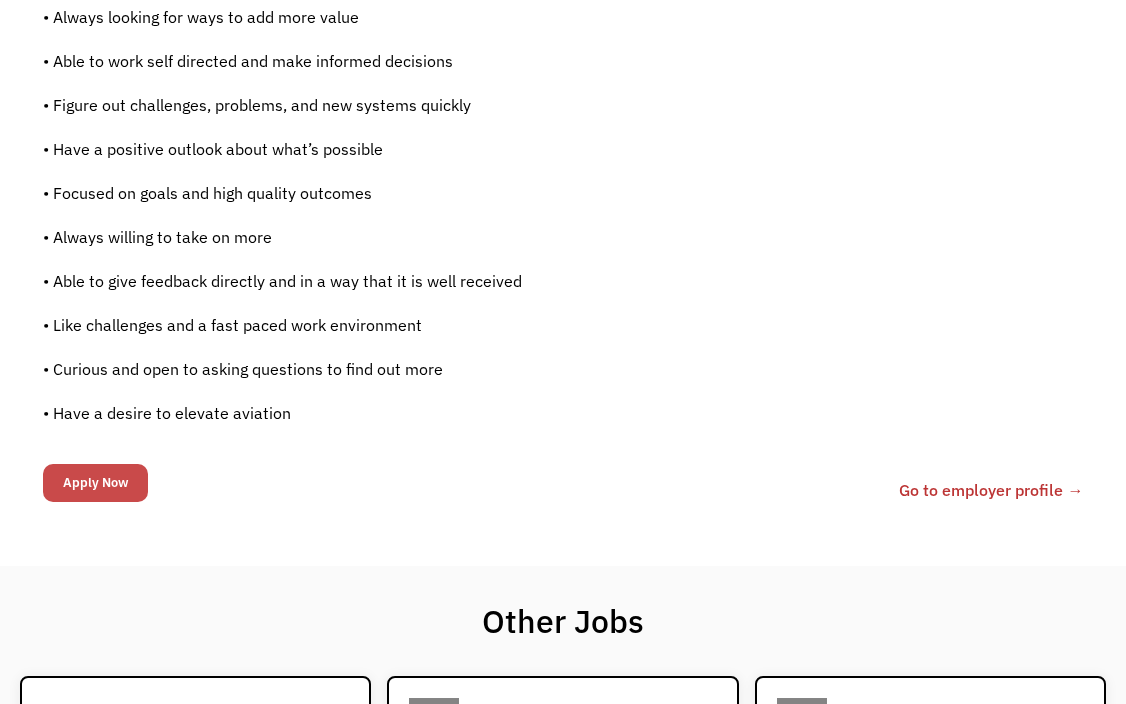 click on "Apply Now" at bounding box center [95, 483] 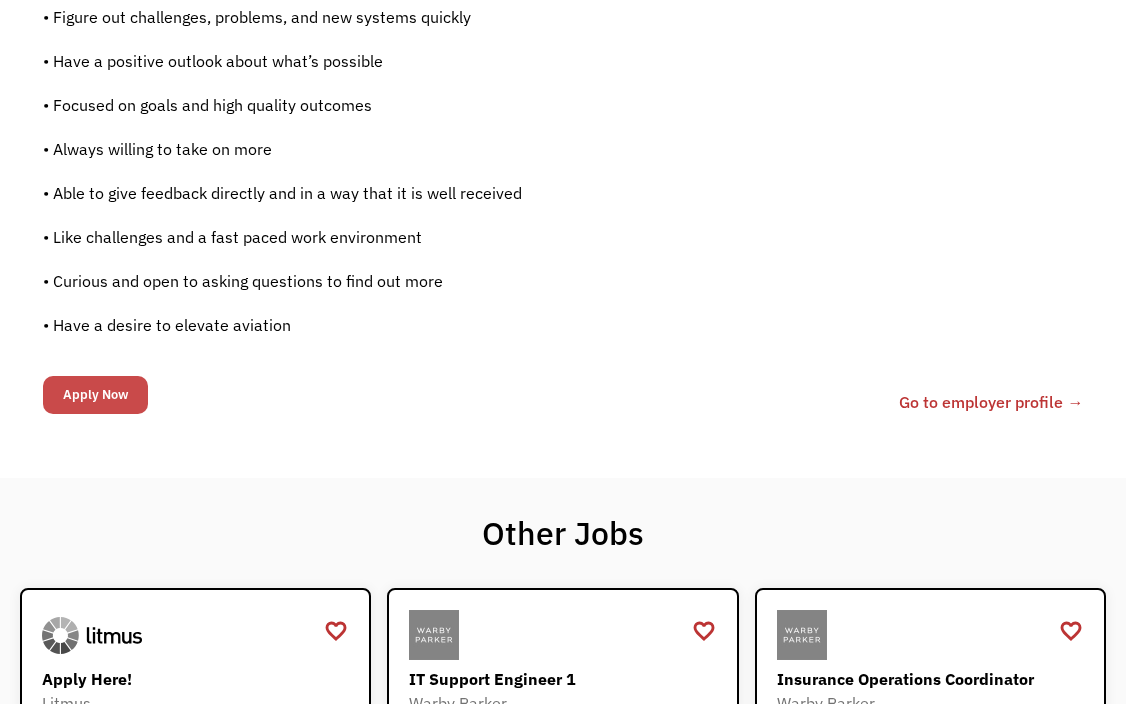 scroll, scrollTop: 1414, scrollLeft: 0, axis: vertical 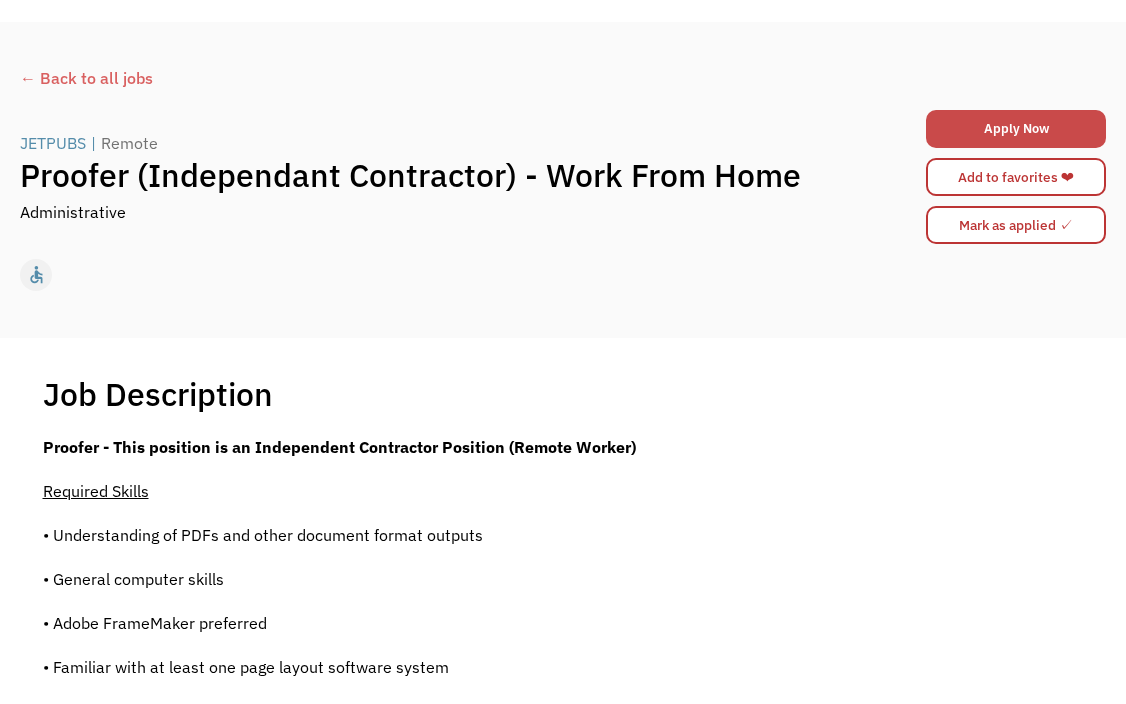 click on "Apply Now" at bounding box center (1016, 129) 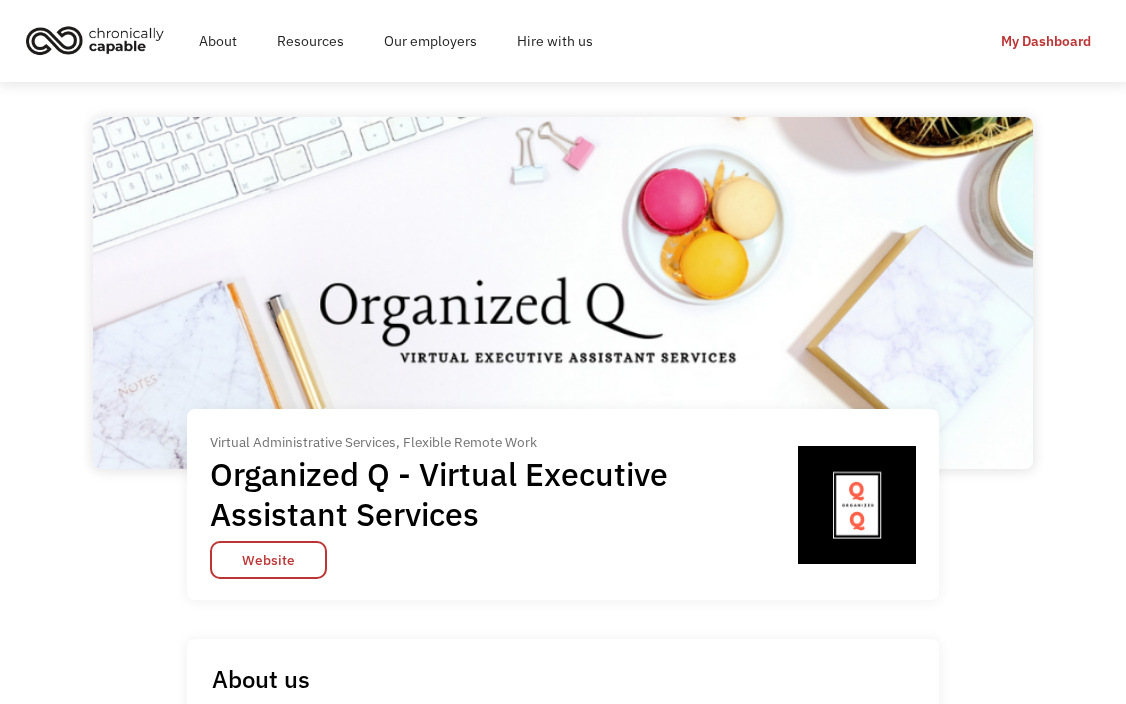 scroll, scrollTop: 0, scrollLeft: 0, axis: both 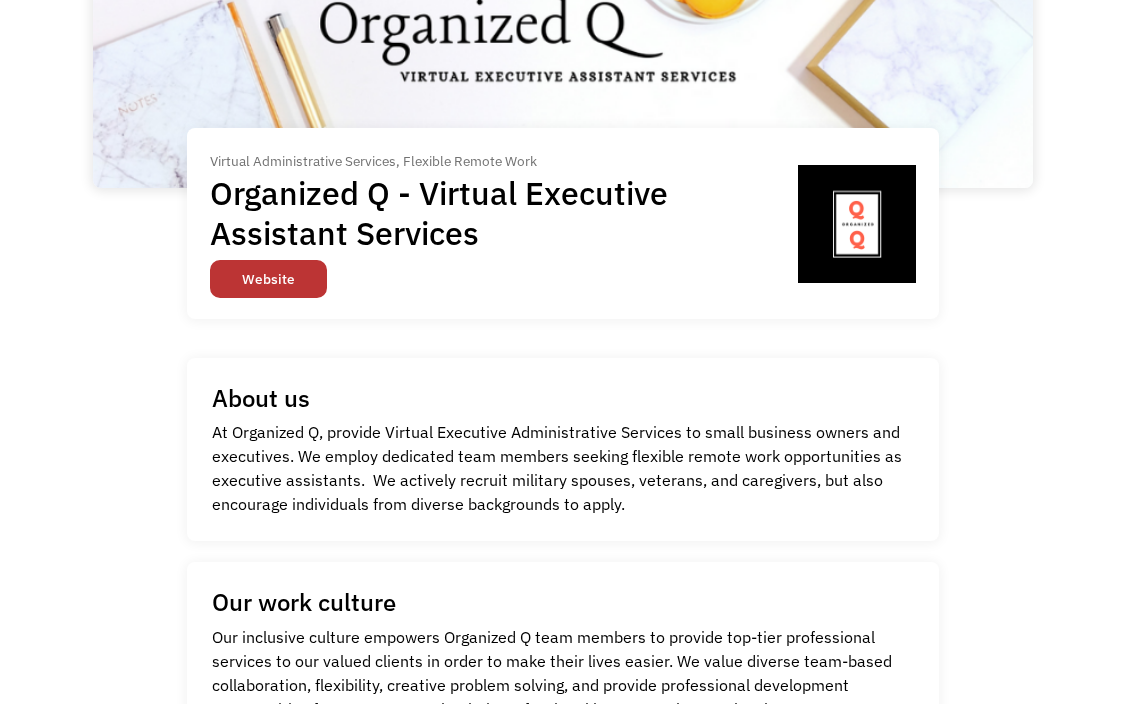 click on "Website" at bounding box center (268, 279) 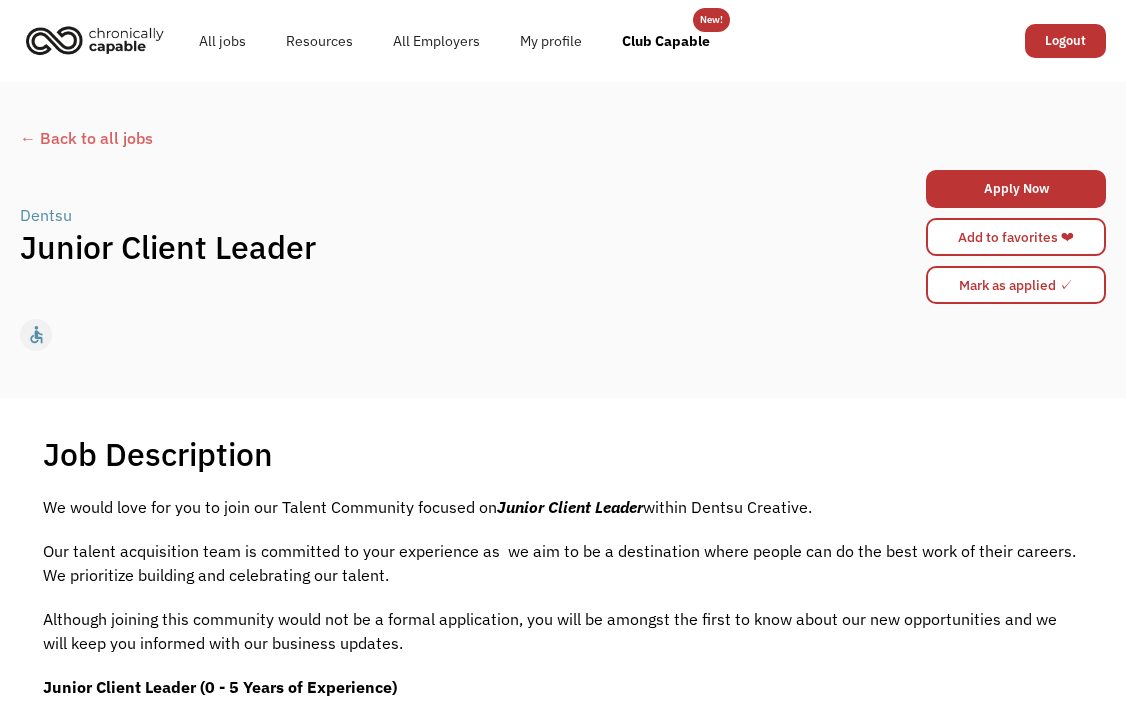 scroll, scrollTop: 0, scrollLeft: 0, axis: both 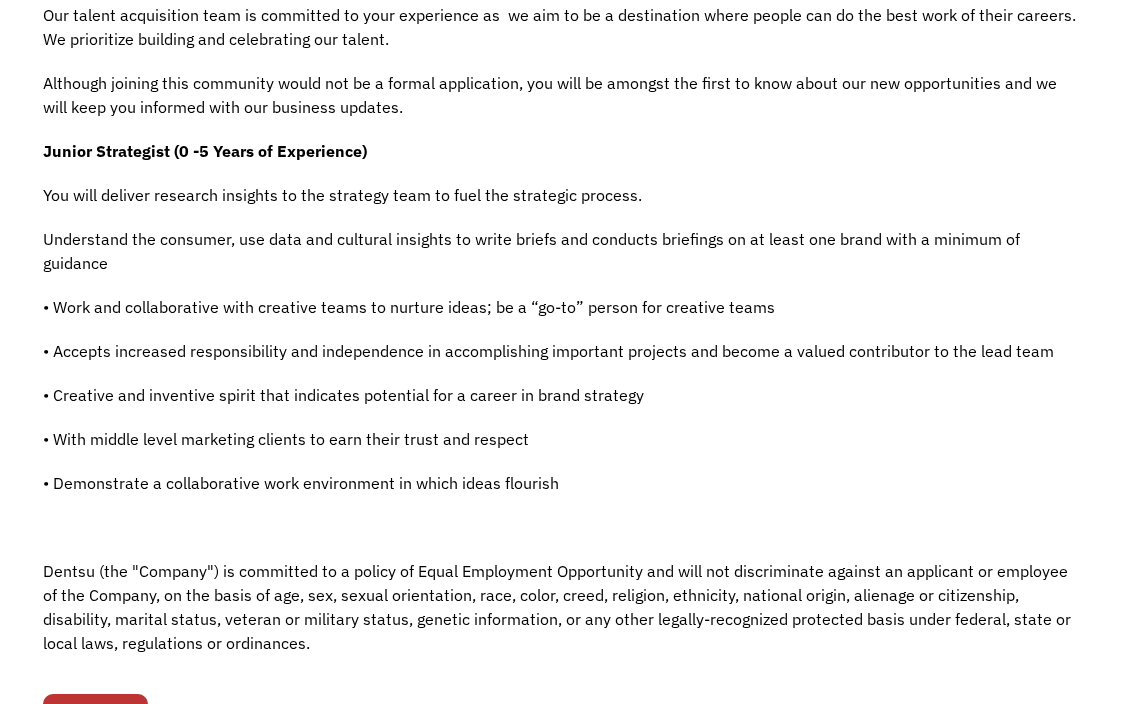 drag, startPoint x: 1129, startPoint y: 173, endPoint x: 1126, endPoint y: 327, distance: 154.02922 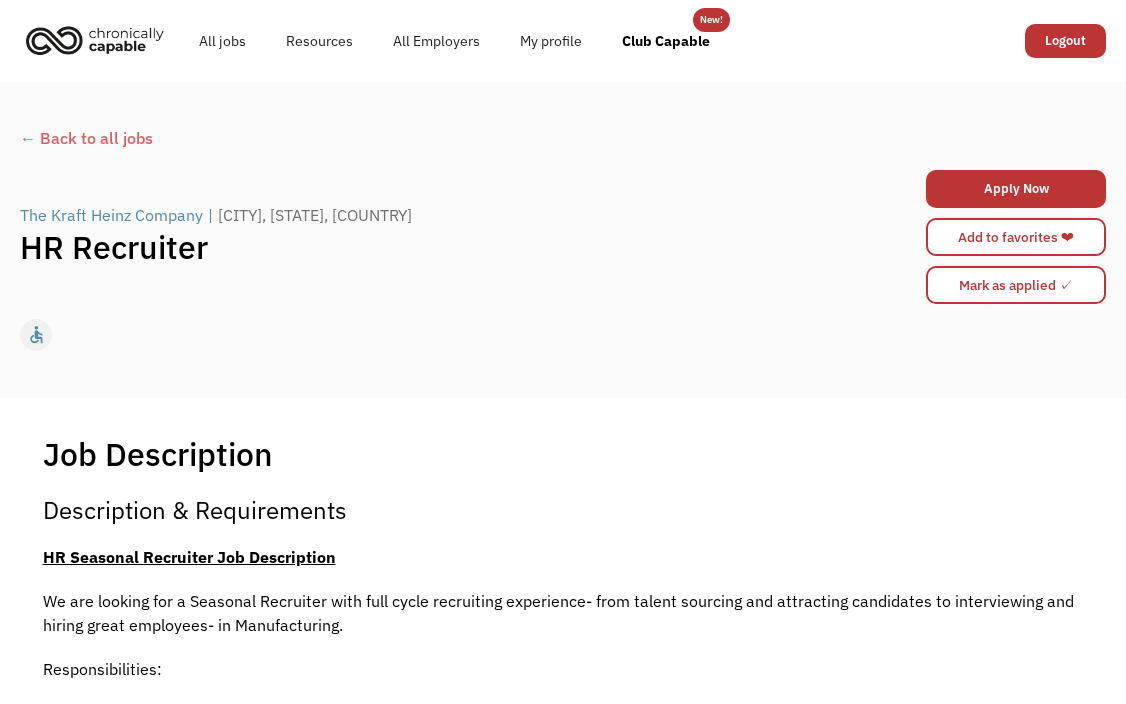 scroll, scrollTop: 0, scrollLeft: 0, axis: both 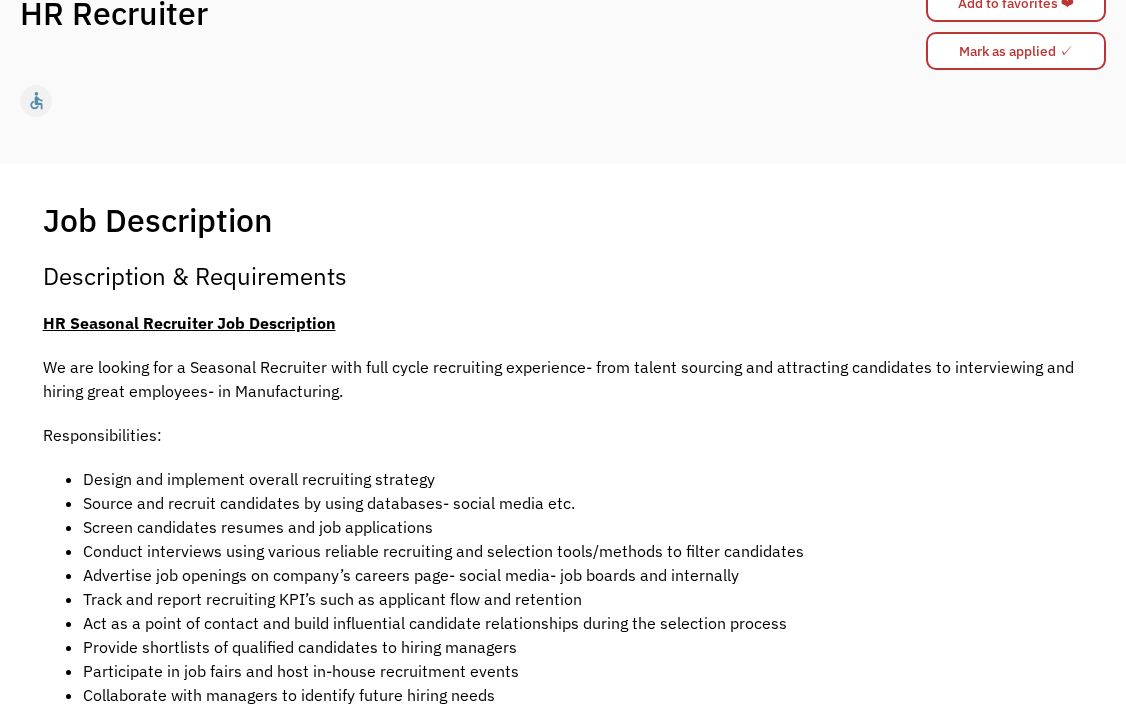 click on "Congrats! You applied
68921a95da84535585da4061 megan24lefurge@gmail.com Megan Lefurge Search Engine * Tell us more about the application process * Required fields Capability #1 Select a capability Administration Communications & Public Relations Customer Service Design Education Engineering Finance Healthcare Hospitality Human Resources Industrial & Manufacturing Legal Marketing Operations Sales Science Technology Transportation Other Capability #2 (optional) Select a capability Administration Communications & Public Relations Customer Service Design Education Engineering Finance Healthcare Hospitality Human Resources Industrial & Manufacturing Legal Marketing Operations Sales Science Technology Transportation Other Capability #3 (optional) Select a capability Administration Communications & Public Relations Customer Service Design Education Engineering Finance Healthcare Hospitality Human Resources Industrial & Manufacturing Legal Marketing Operations Sales Science Technology Transportation Other 0-1 2-4" at bounding box center (563, 118) 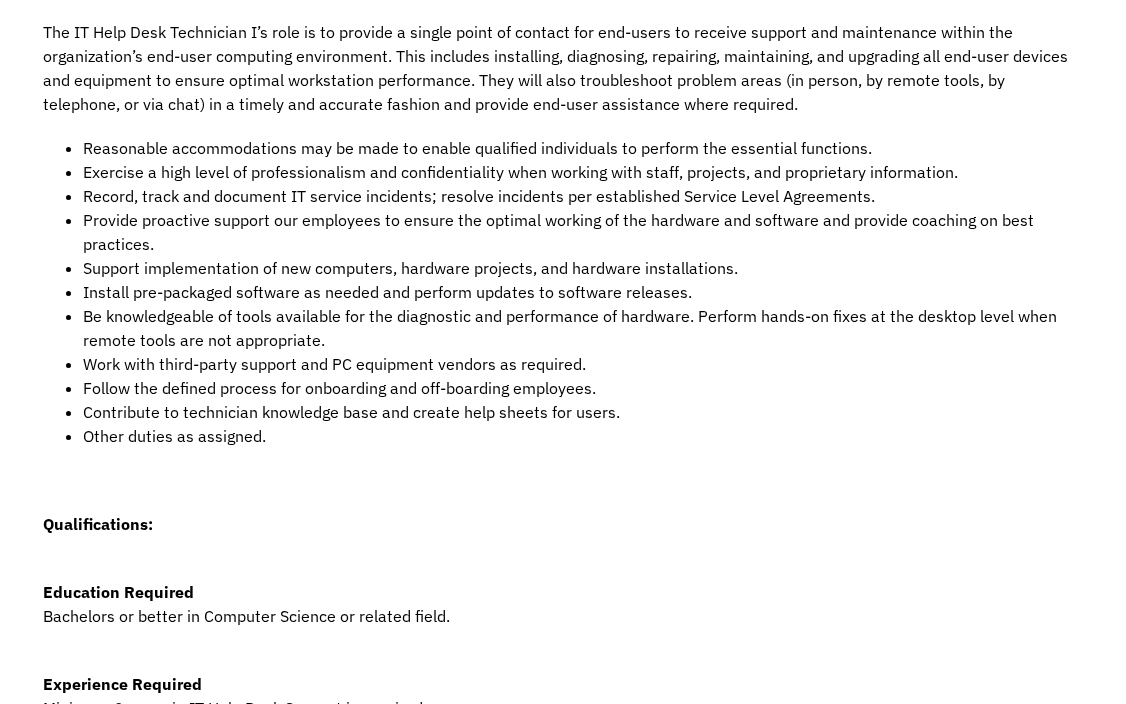 scroll, scrollTop: 519, scrollLeft: 0, axis: vertical 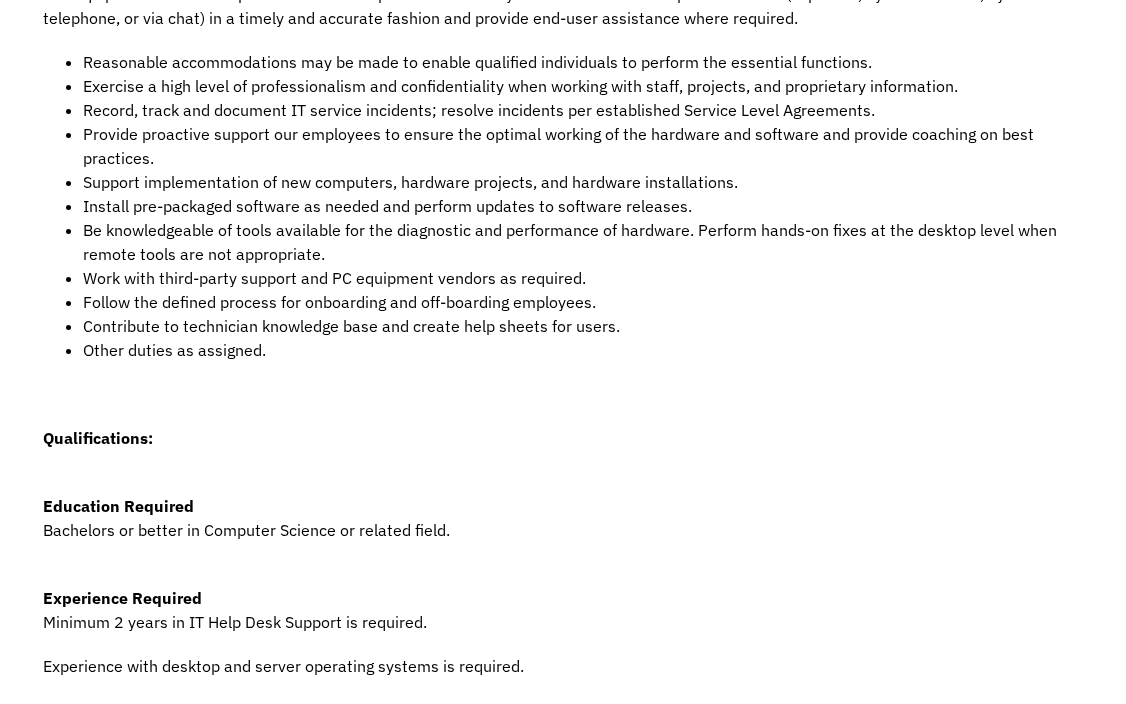 click on "Congrats! You applied
[ALPHANUMERIC] [EMAIL] [FIRST] [LAST] Search Engine * Tell us more about the application process * Required fields Capability #1 Select a capability Administration Communications & Public Relations Customer Service Design Education Engineering Finance Healthcare Hospitality Human Resources Industrial & Manufacturing Legal Marketing Operations Sales Science Technology Transportation Other Capability #2 (optional) Select a capability Administration Communications & Public Relations Customer Service Design Education Engineering Finance Healthcare Hospitality Human Resources Industrial & Manufacturing Legal Marketing Operations Sales Science Technology Transportation Other Capability #3 (optional) Select a capability Administration Communications & Public Relations Customer Service Design Education Engineering Finance Healthcare Hospitality Human Resources Industrial & Manufacturing Legal Marketing Operations Sales Science Technology Transportation Other 0-1 2-4" at bounding box center [563, -253] 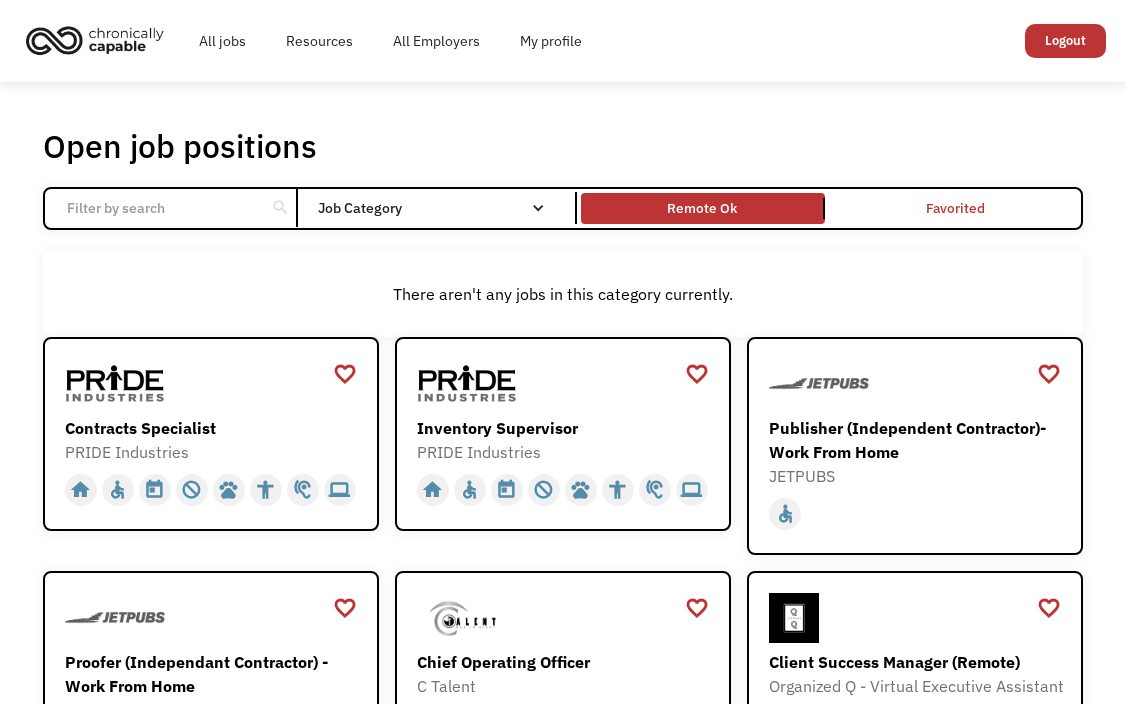 scroll, scrollTop: 0, scrollLeft: 0, axis: both 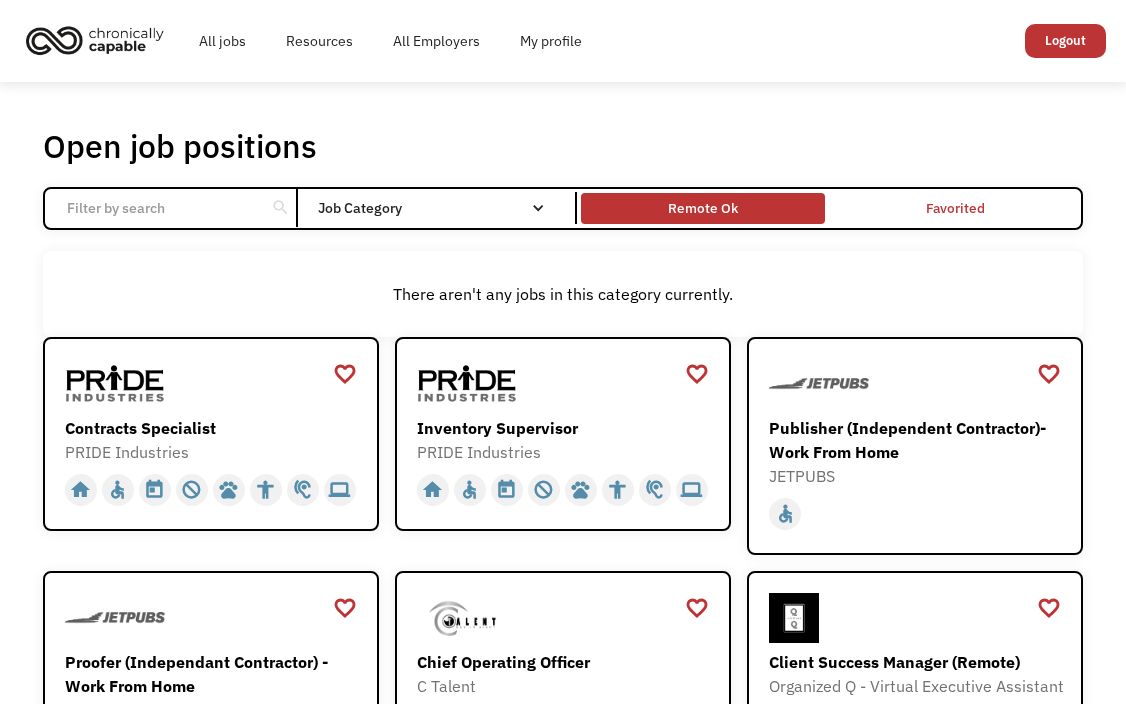 click on "Remote Ok" at bounding box center (703, 208) 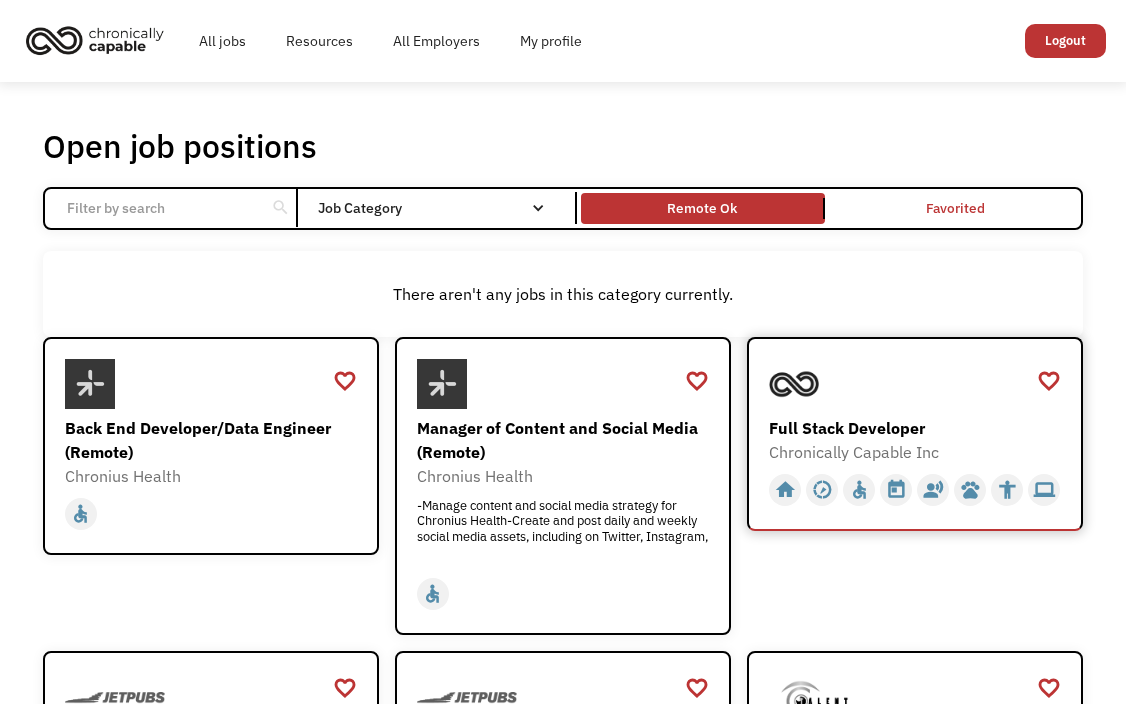 click at bounding box center [917, 384] 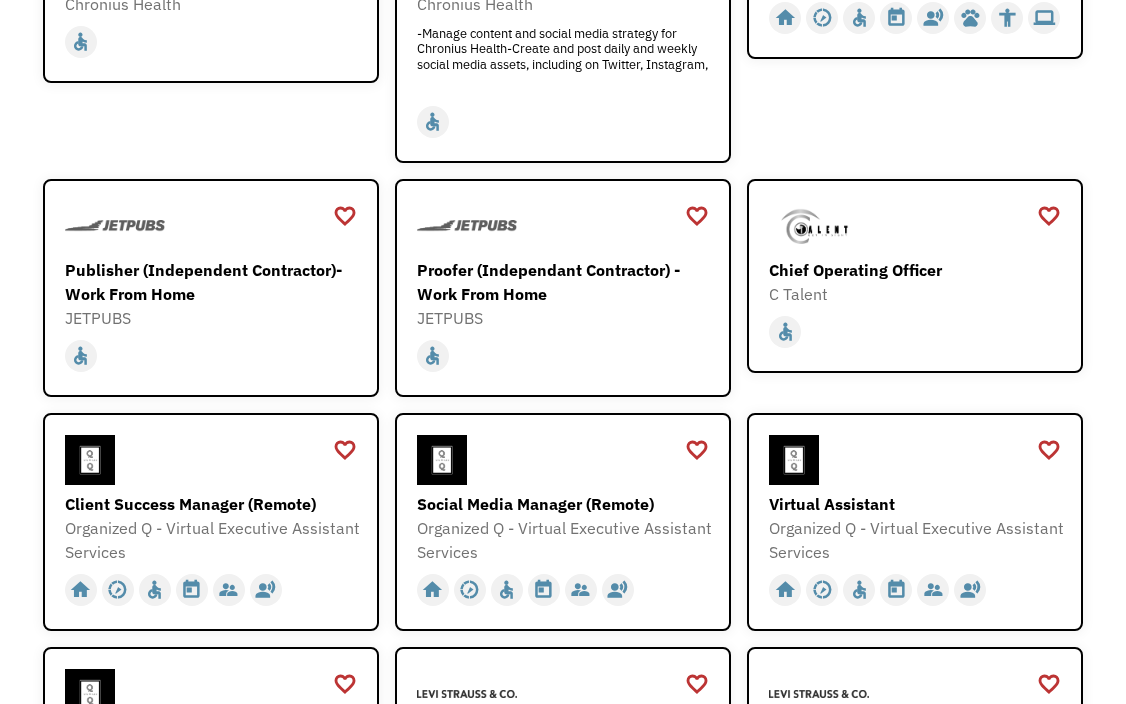 scroll, scrollTop: 469, scrollLeft: 0, axis: vertical 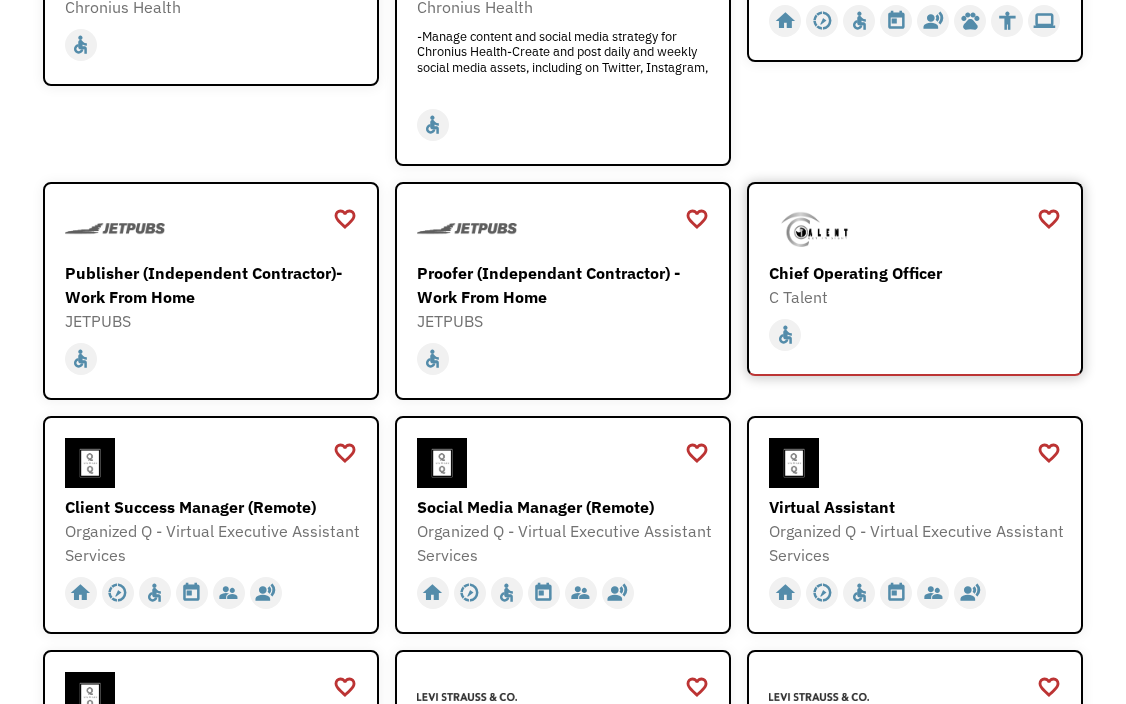 click on "Chief Operating Officer" at bounding box center [917, 273] 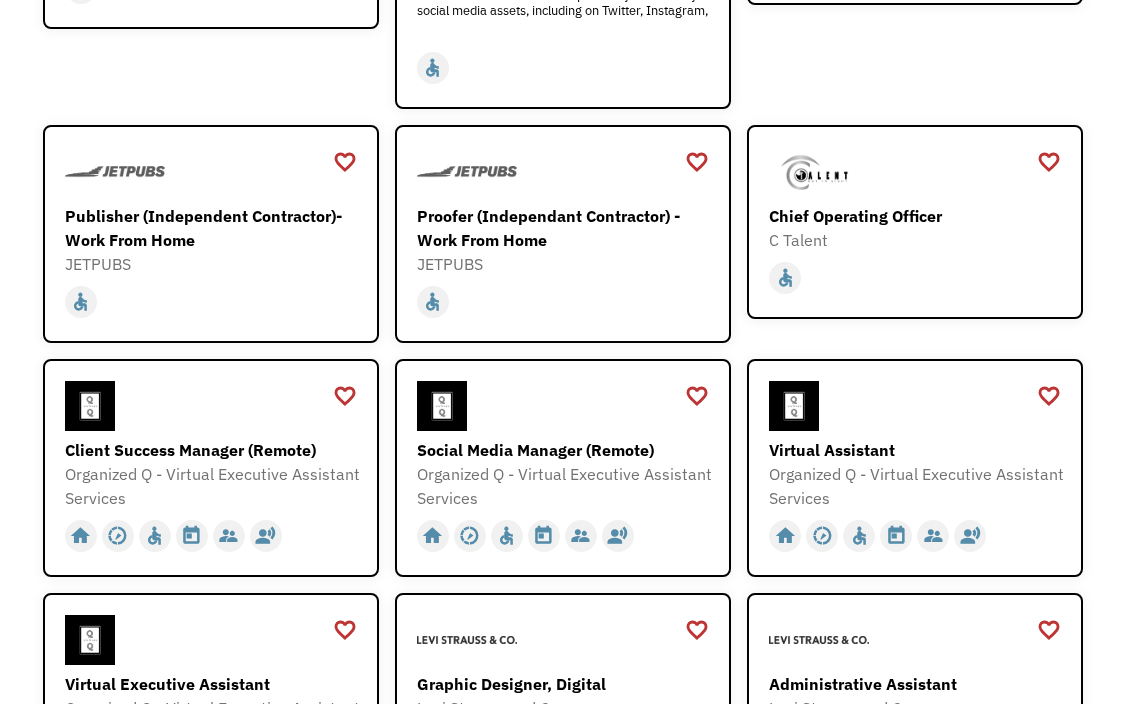 scroll, scrollTop: 566, scrollLeft: 0, axis: vertical 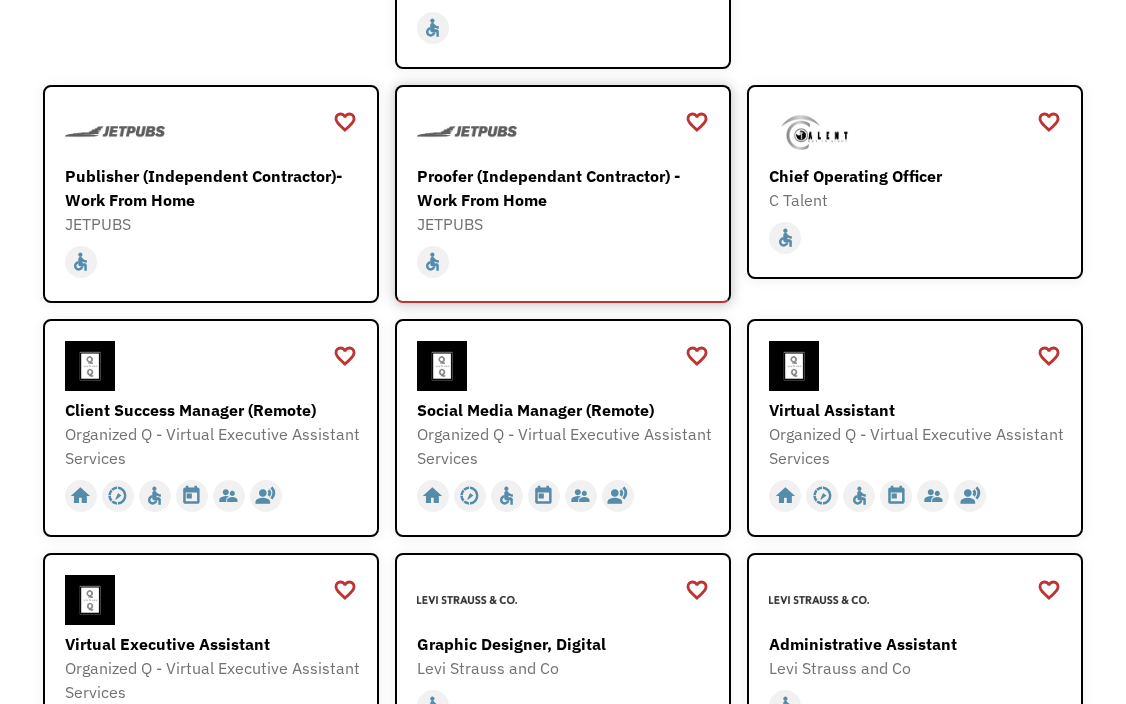 click on "Proofer (Independant Contractor) - Work From Home" at bounding box center [565, 188] 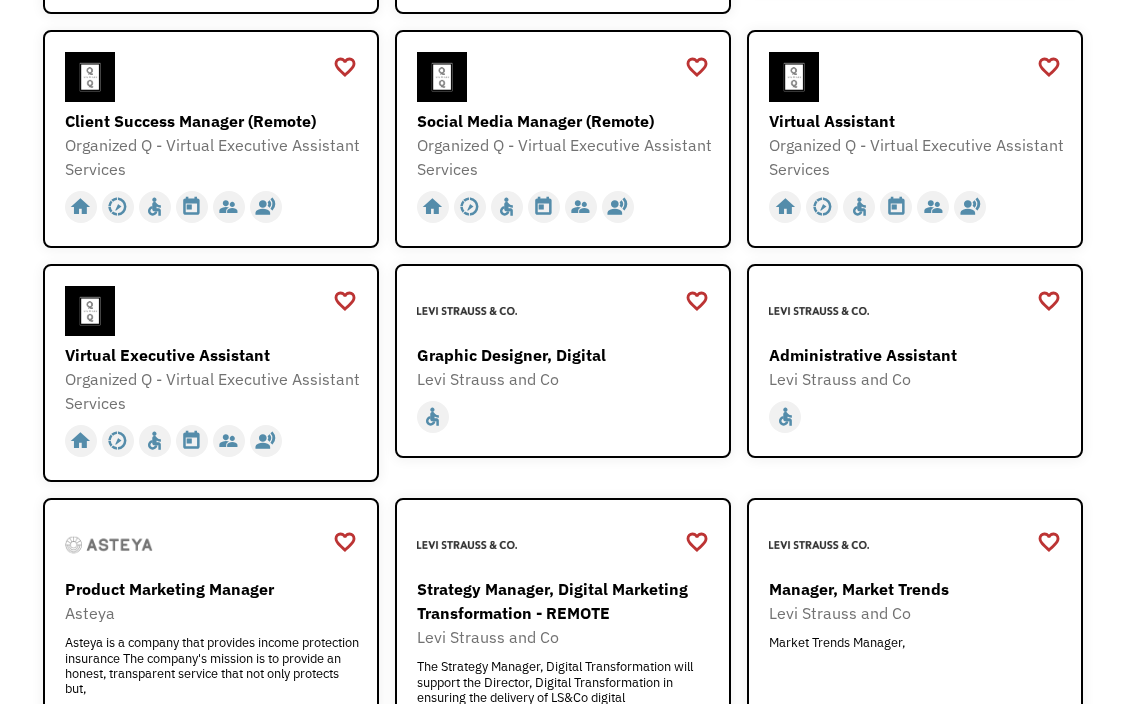 scroll, scrollTop: 852, scrollLeft: 0, axis: vertical 